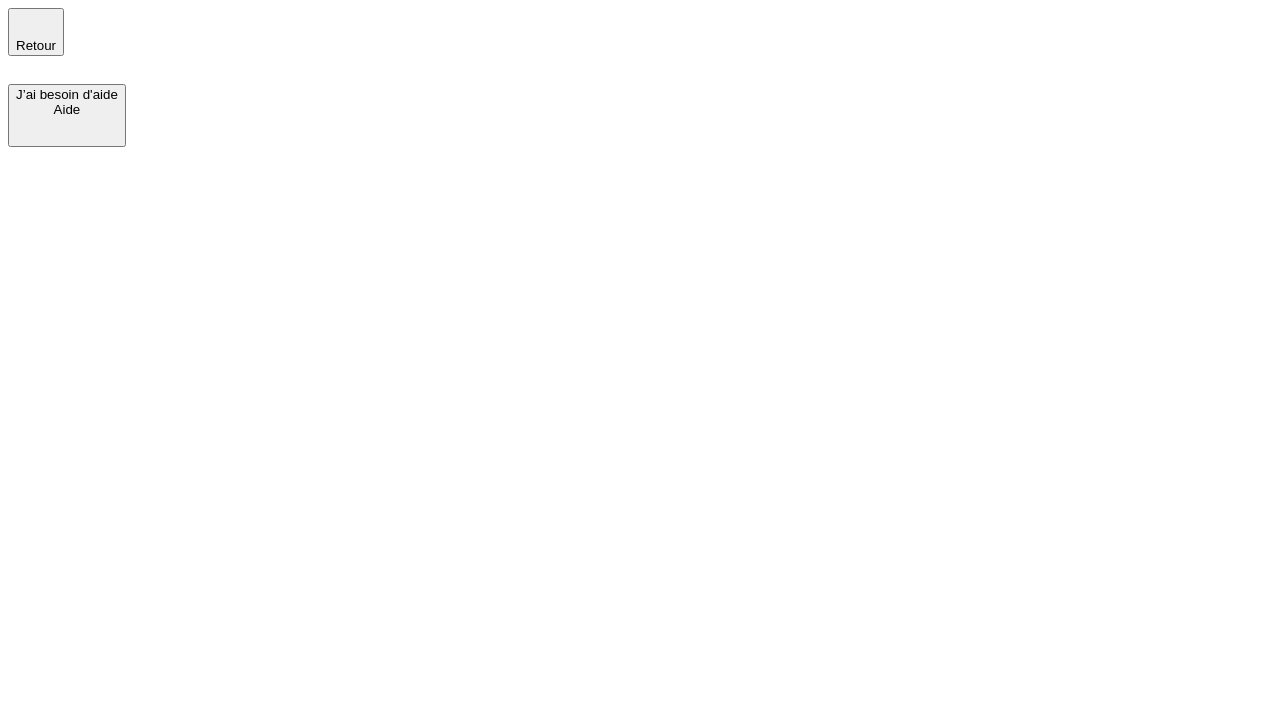 scroll, scrollTop: 0, scrollLeft: 0, axis: both 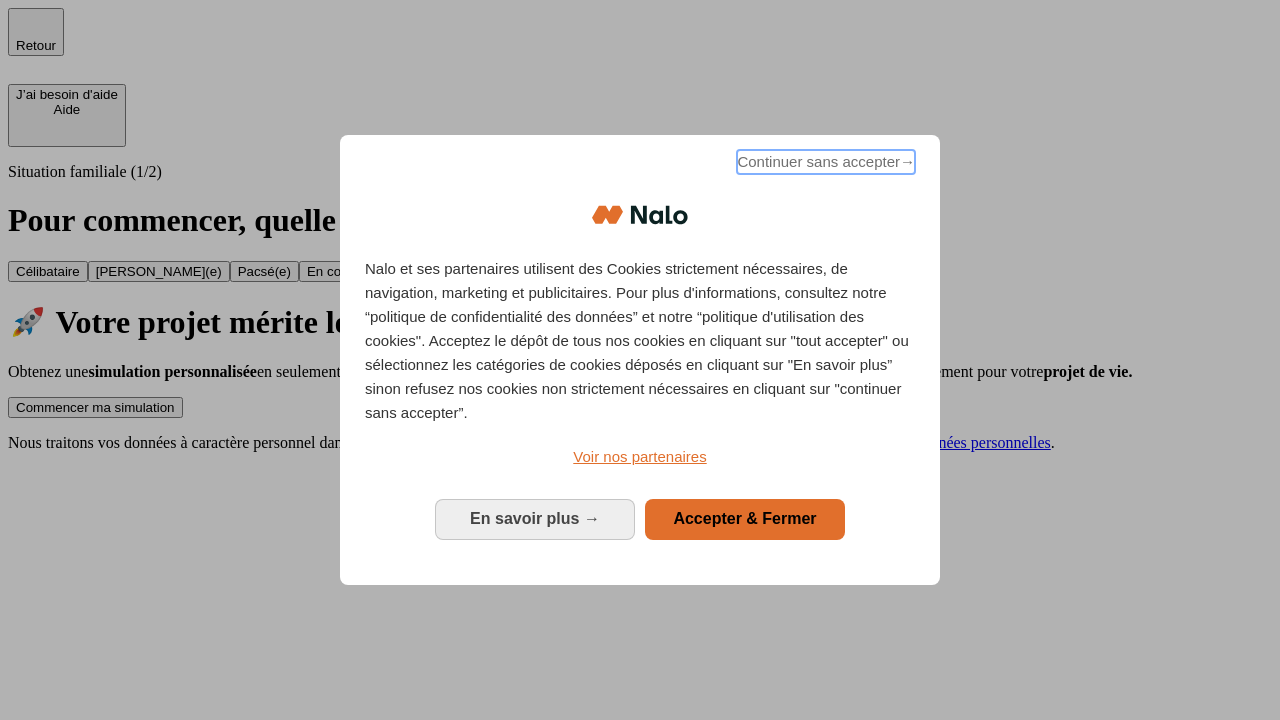 click on "Continuer sans accepter  →" at bounding box center (826, 162) 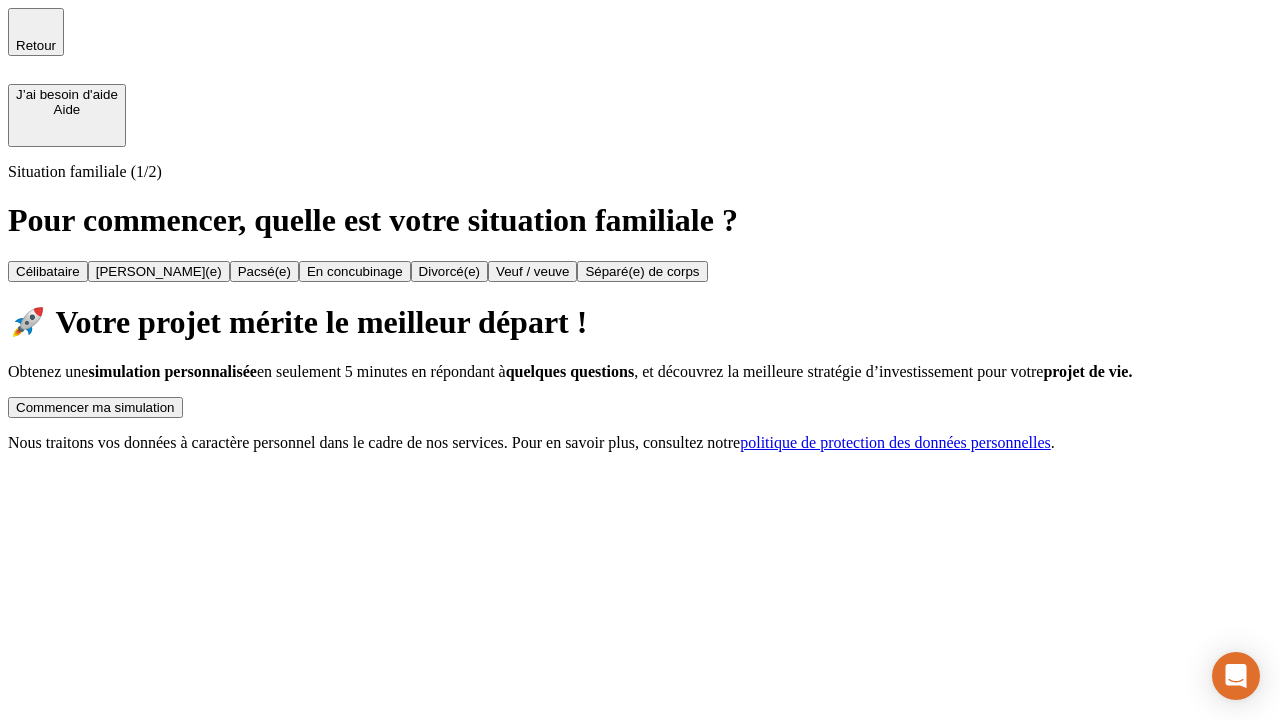 click on "Commencer ma simulation" at bounding box center [95, 407] 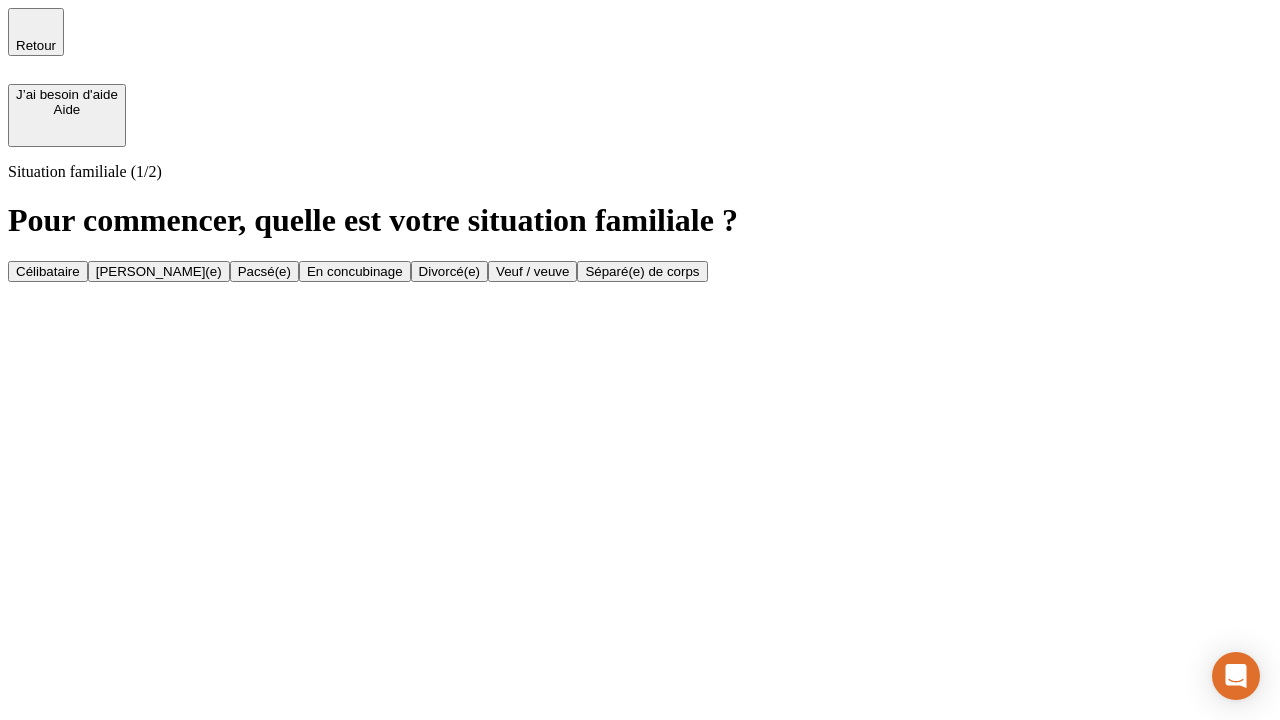 click on "Veuf / veuve" at bounding box center [532, 271] 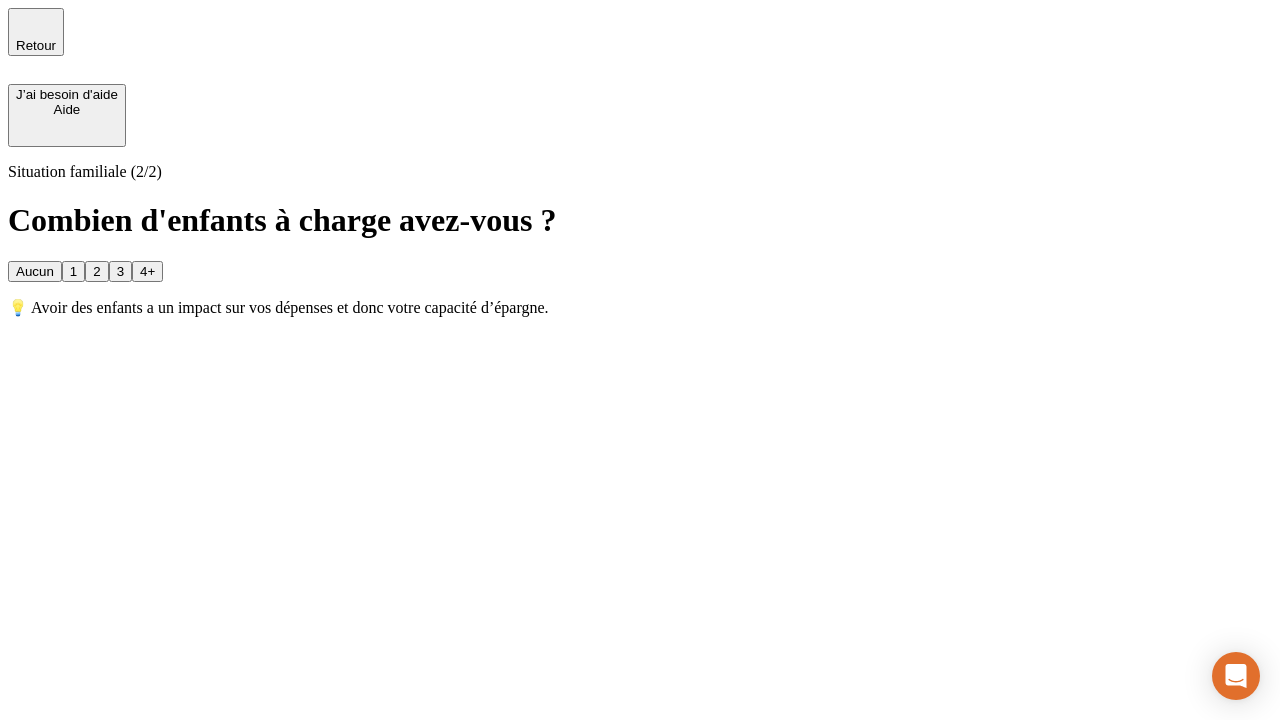 click on "Aucun" at bounding box center [35, 271] 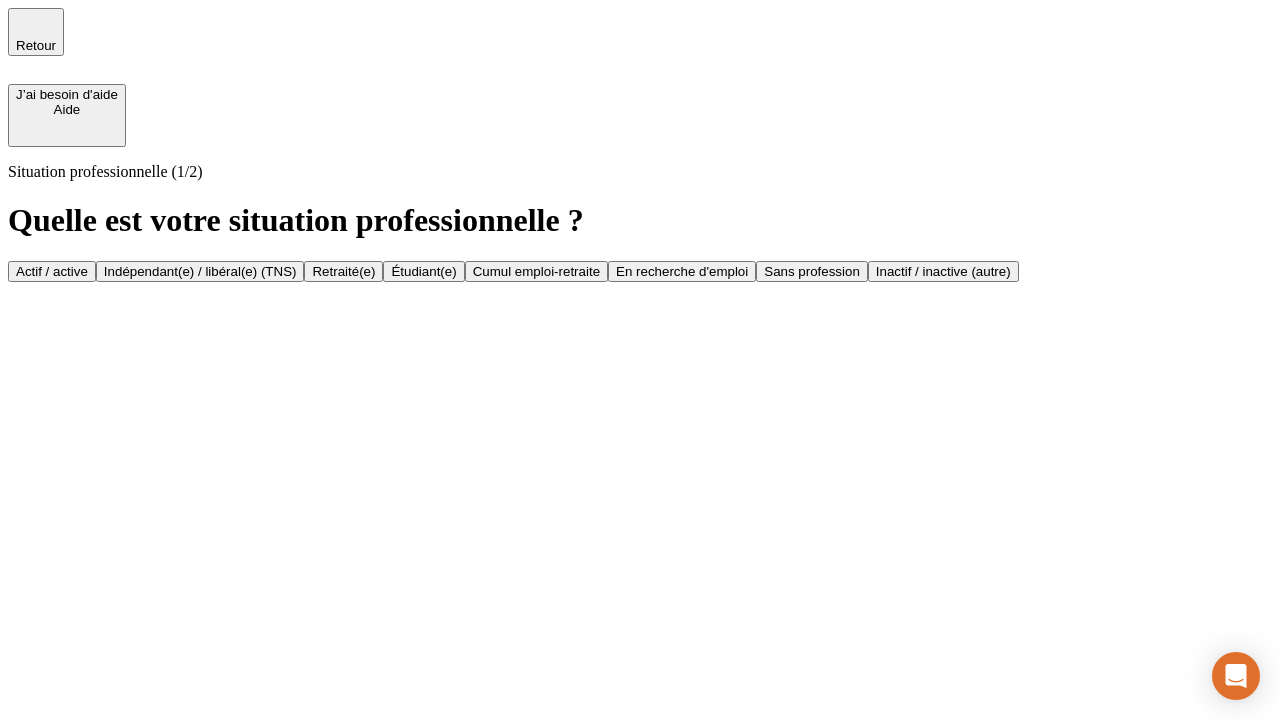 click on "Retraité(e)" at bounding box center (343, 271) 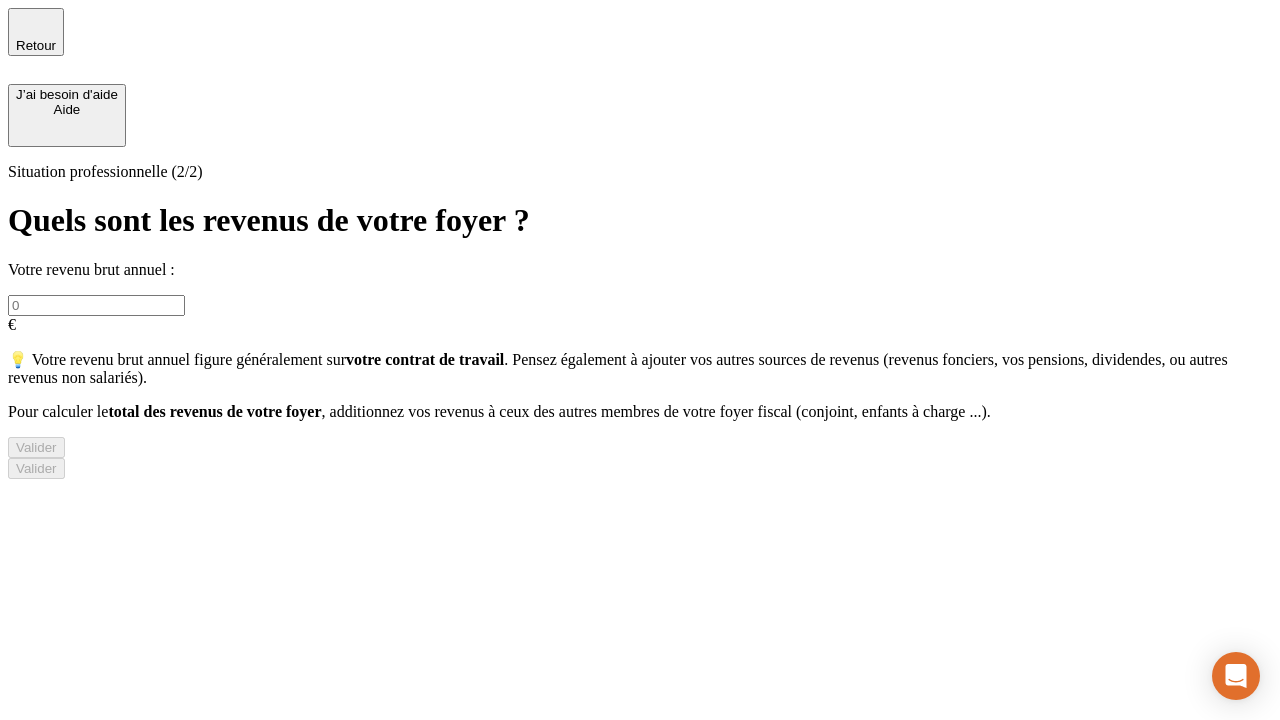 click at bounding box center (96, 305) 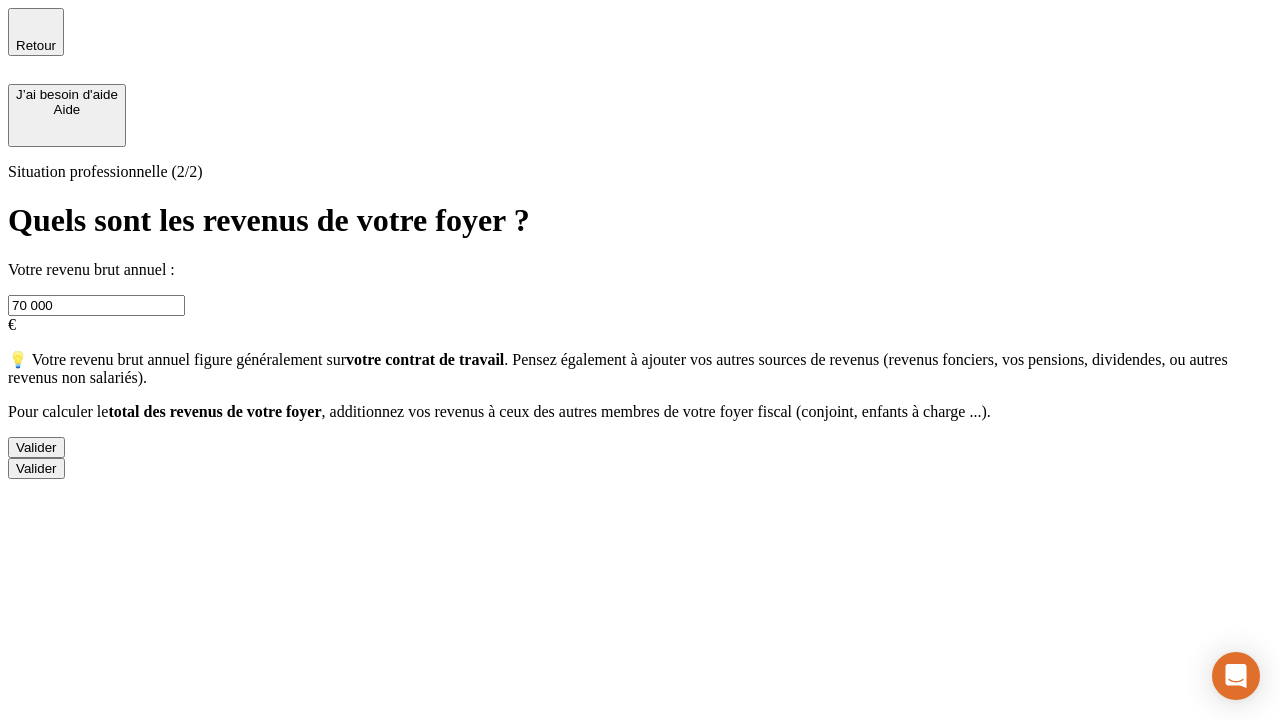 click on "Valider" at bounding box center (36, 447) 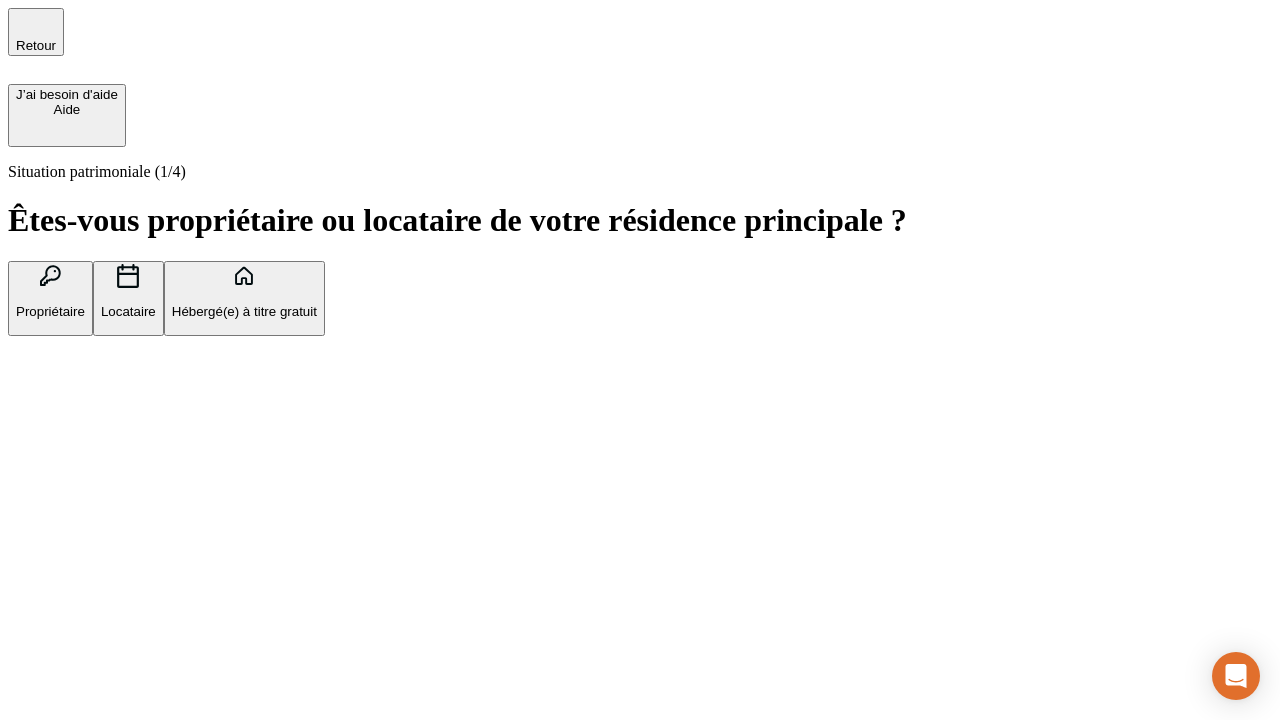 click on "Locataire" at bounding box center (128, 311) 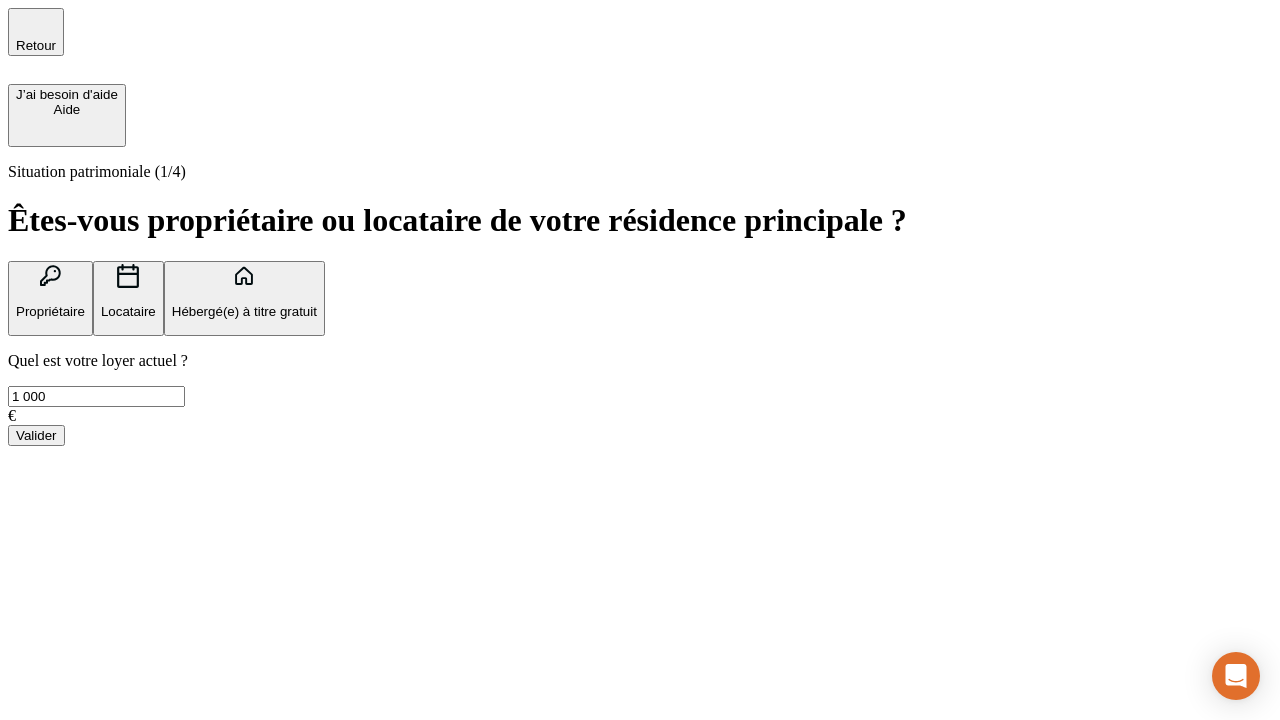 type on "1 000" 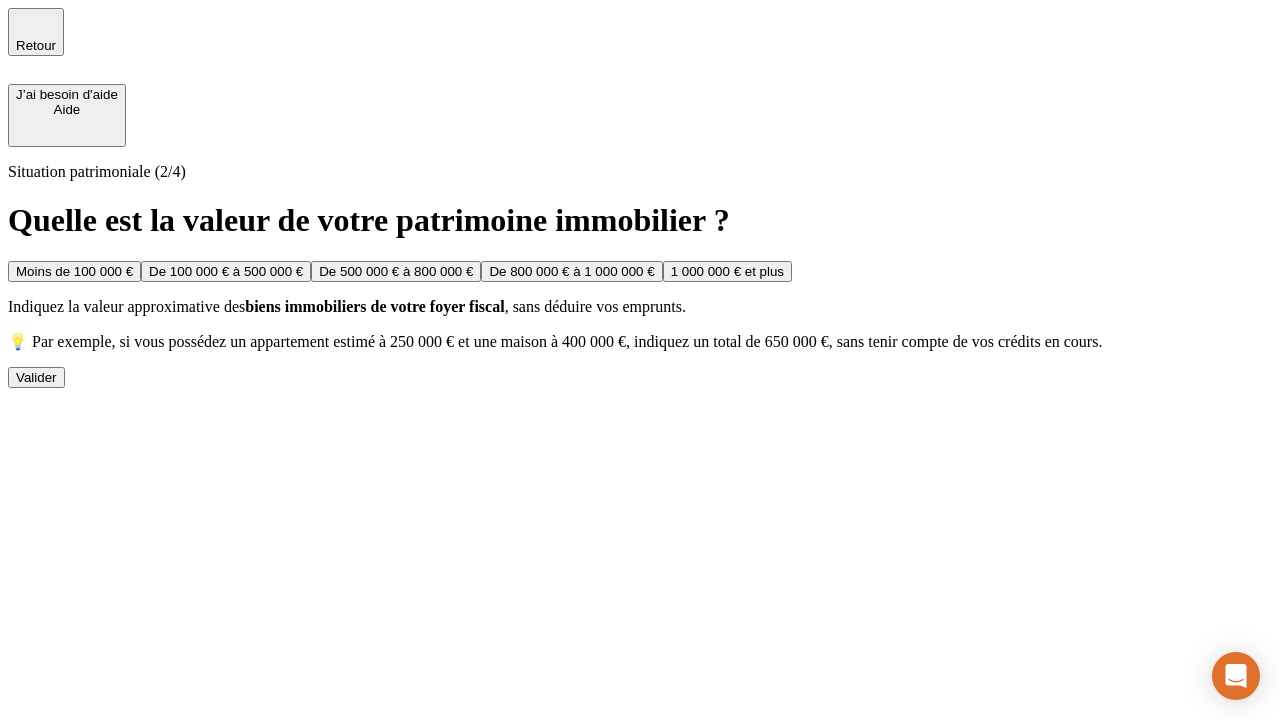 click on "De 500 000 € à 800 000 €" at bounding box center [396, 271] 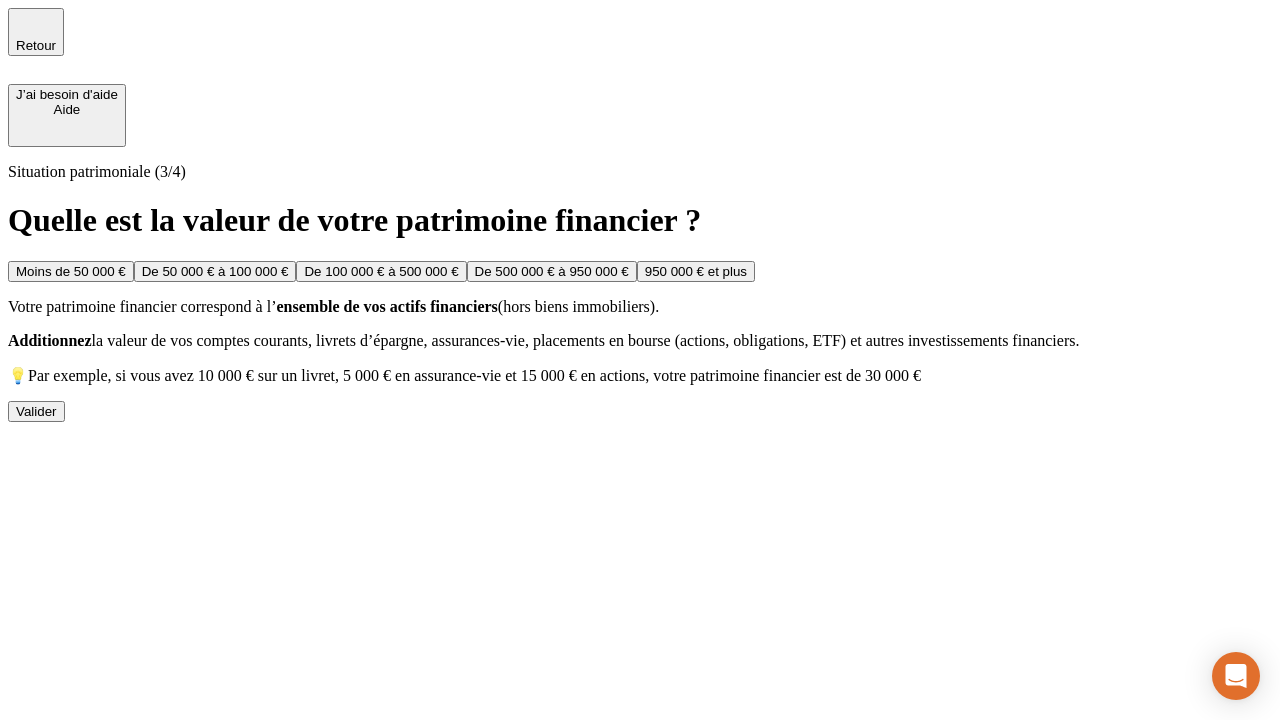 click on "Moins de 50 000 €" at bounding box center [71, 271] 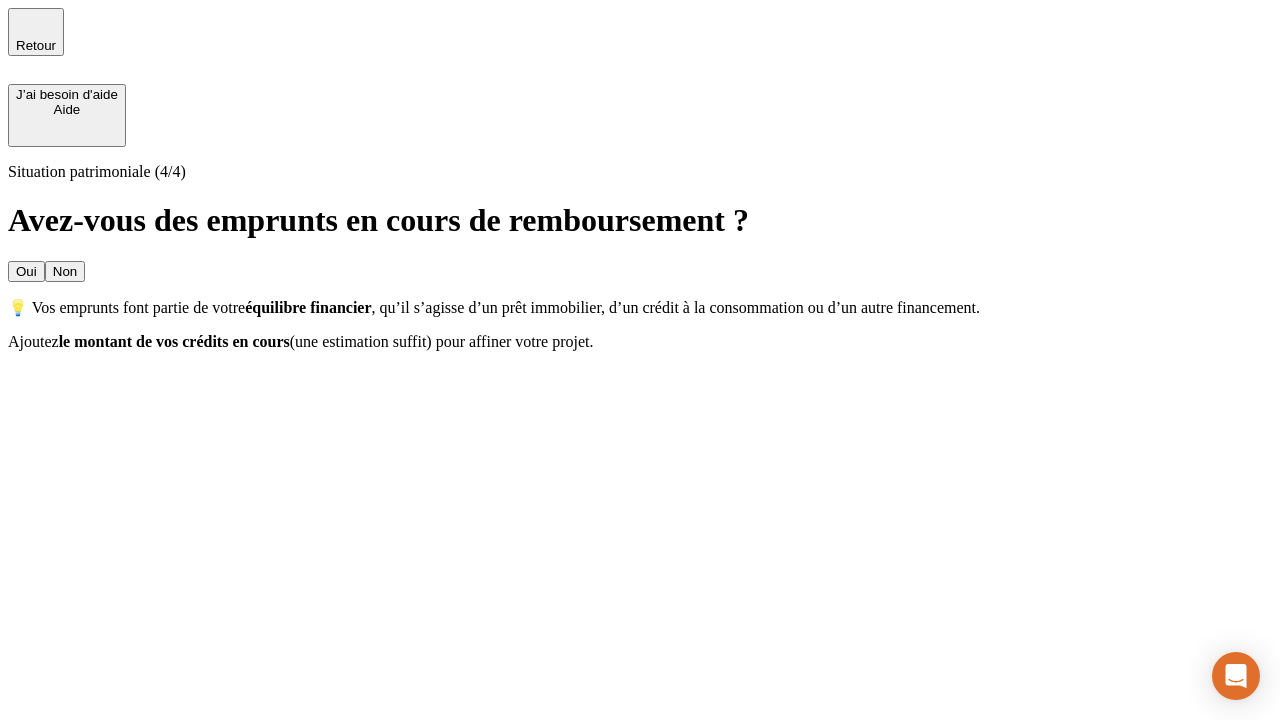 click on "Oui" at bounding box center [26, 271] 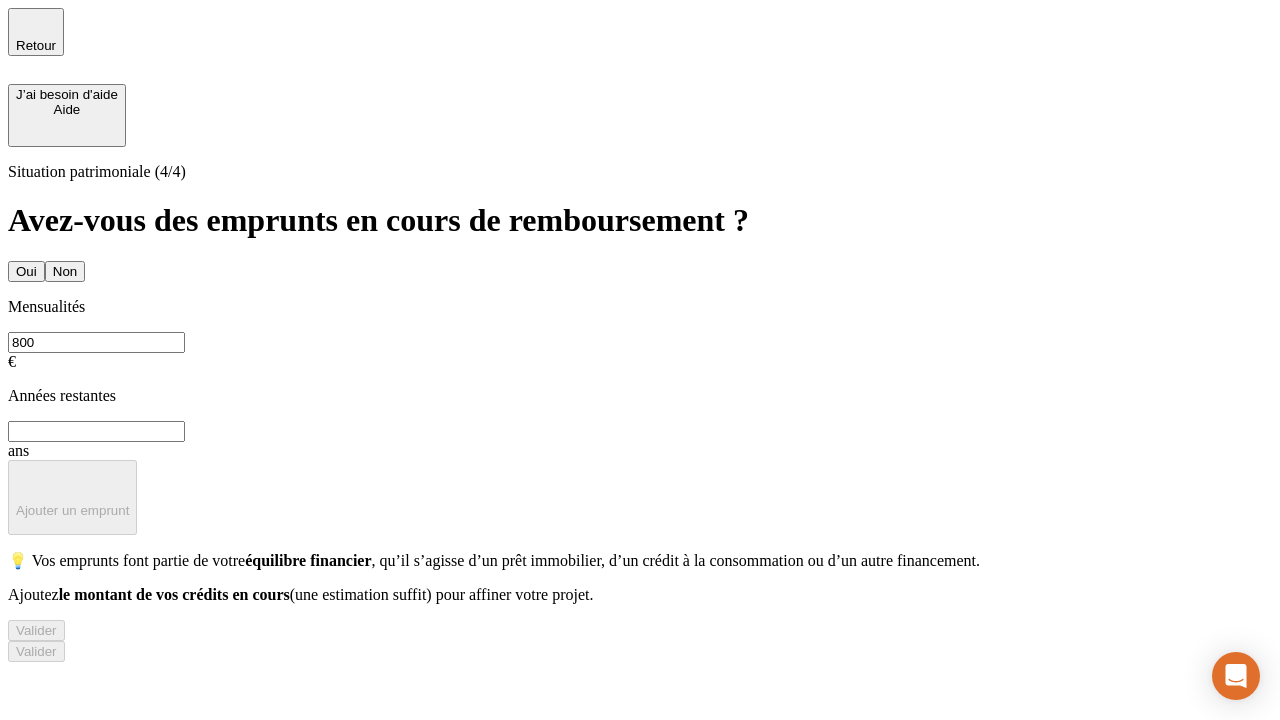 type on "800" 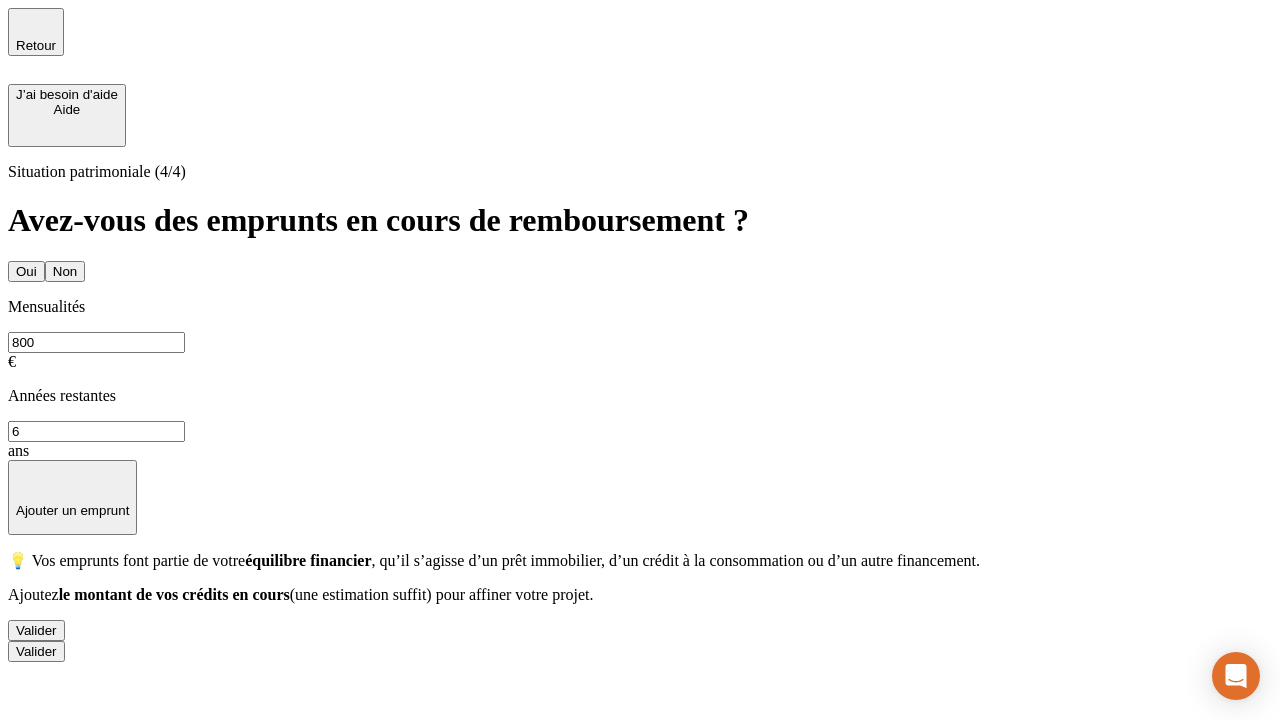 type on "6" 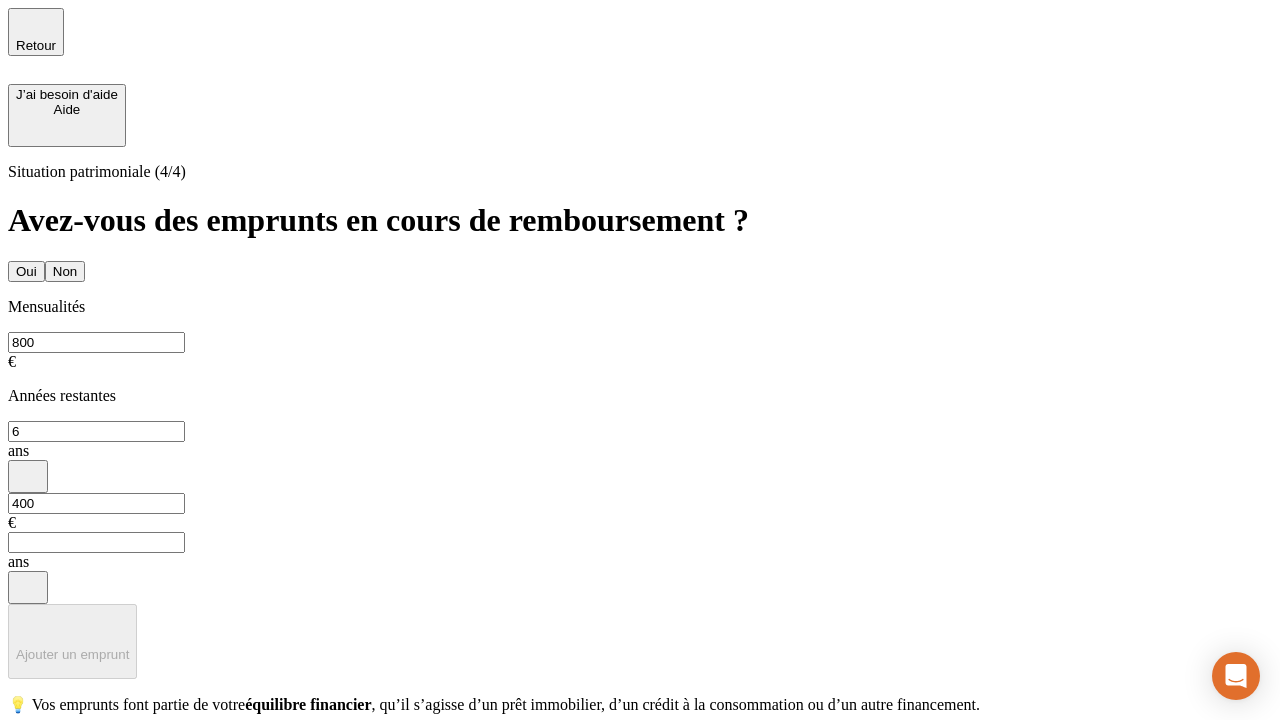 type on "400" 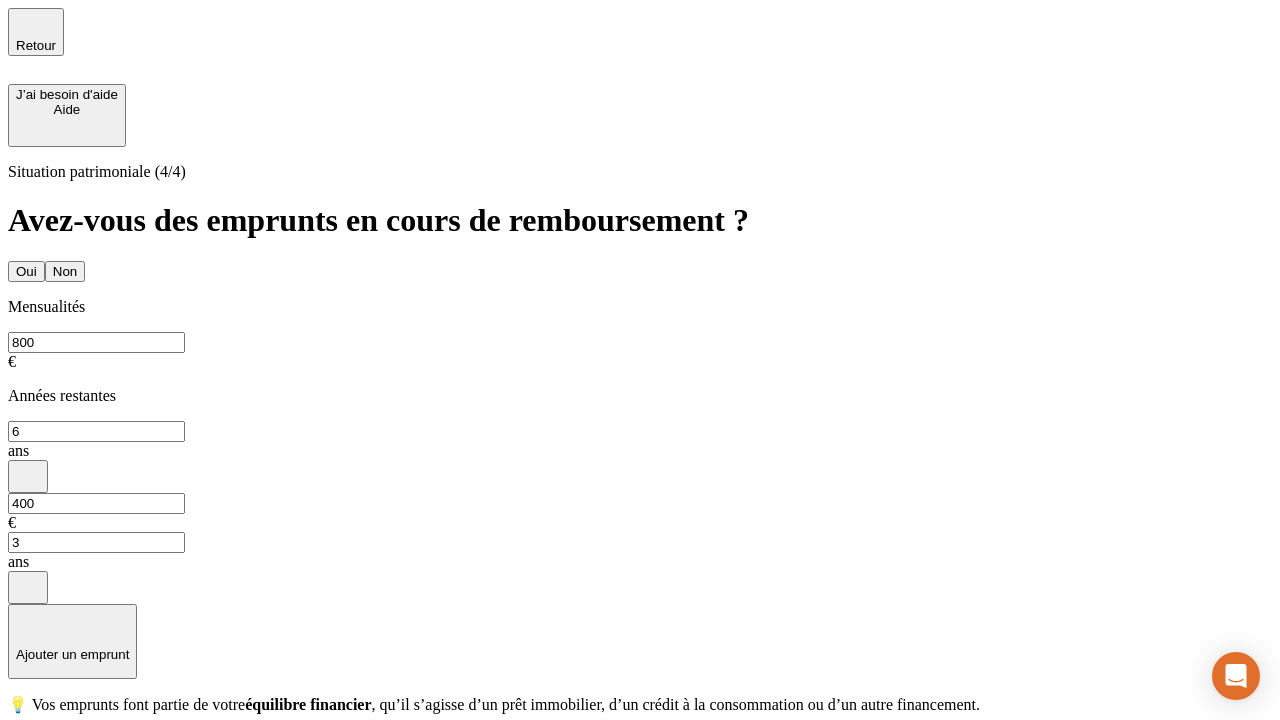 click on "Valider" at bounding box center [36, 774] 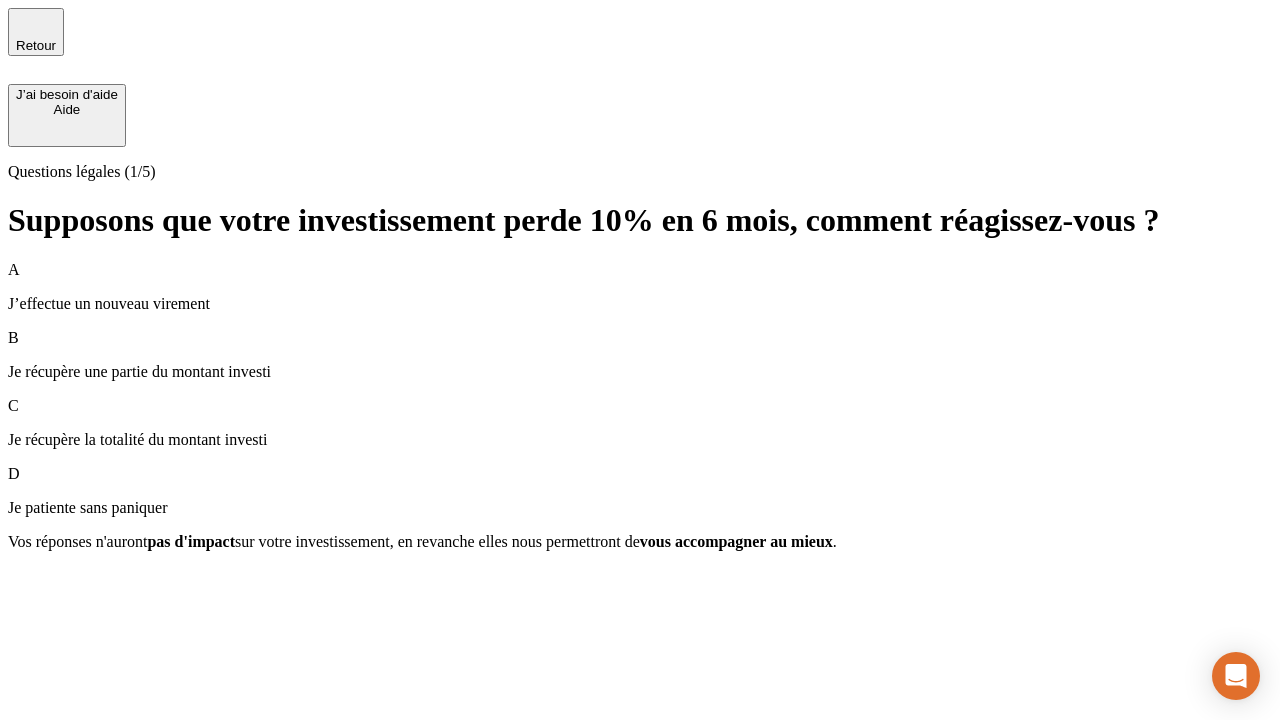 click on "Je récupère une partie du montant investi" at bounding box center [640, 372] 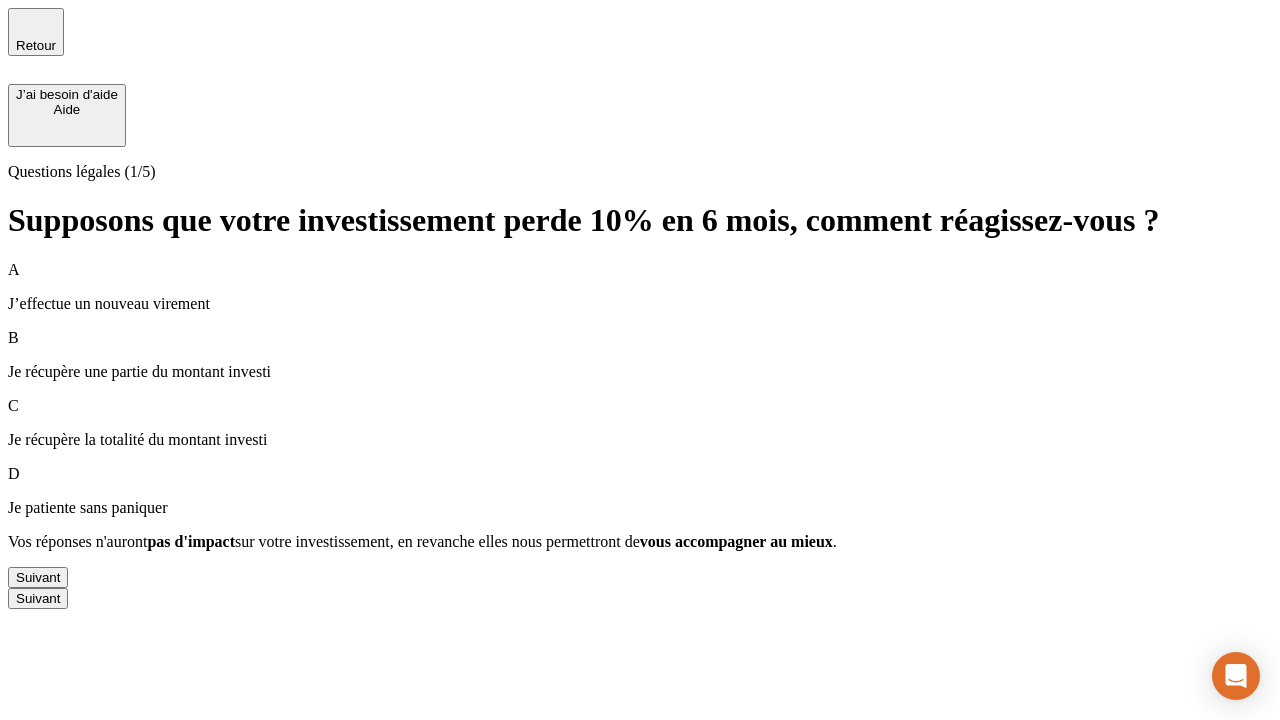 click on "Suivant" at bounding box center [38, 577] 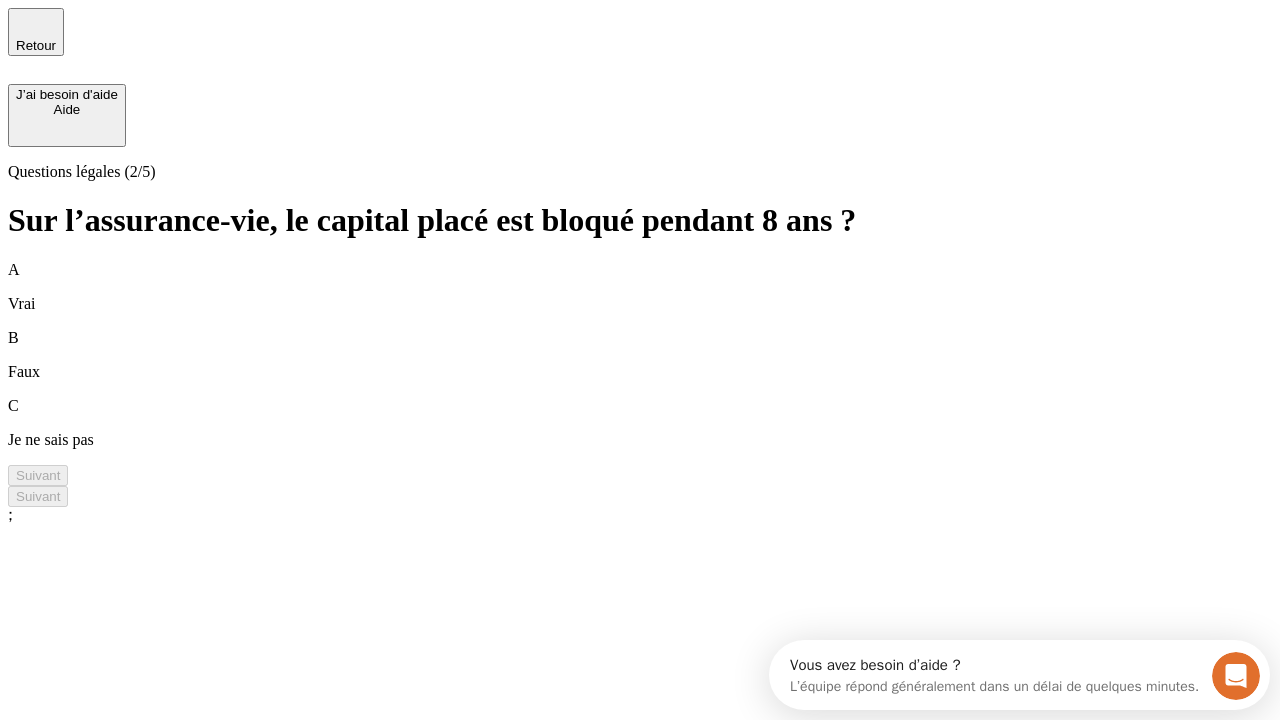 scroll, scrollTop: 0, scrollLeft: 0, axis: both 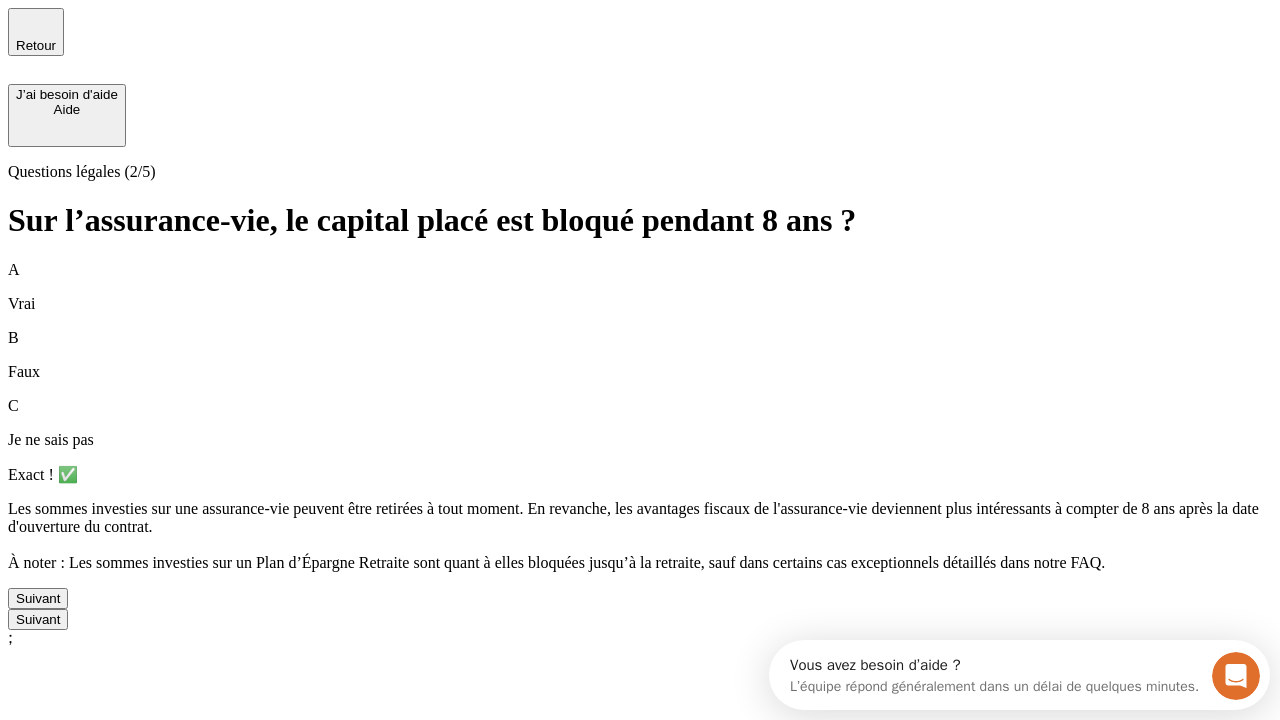 click on "Suivant" at bounding box center (38, 598) 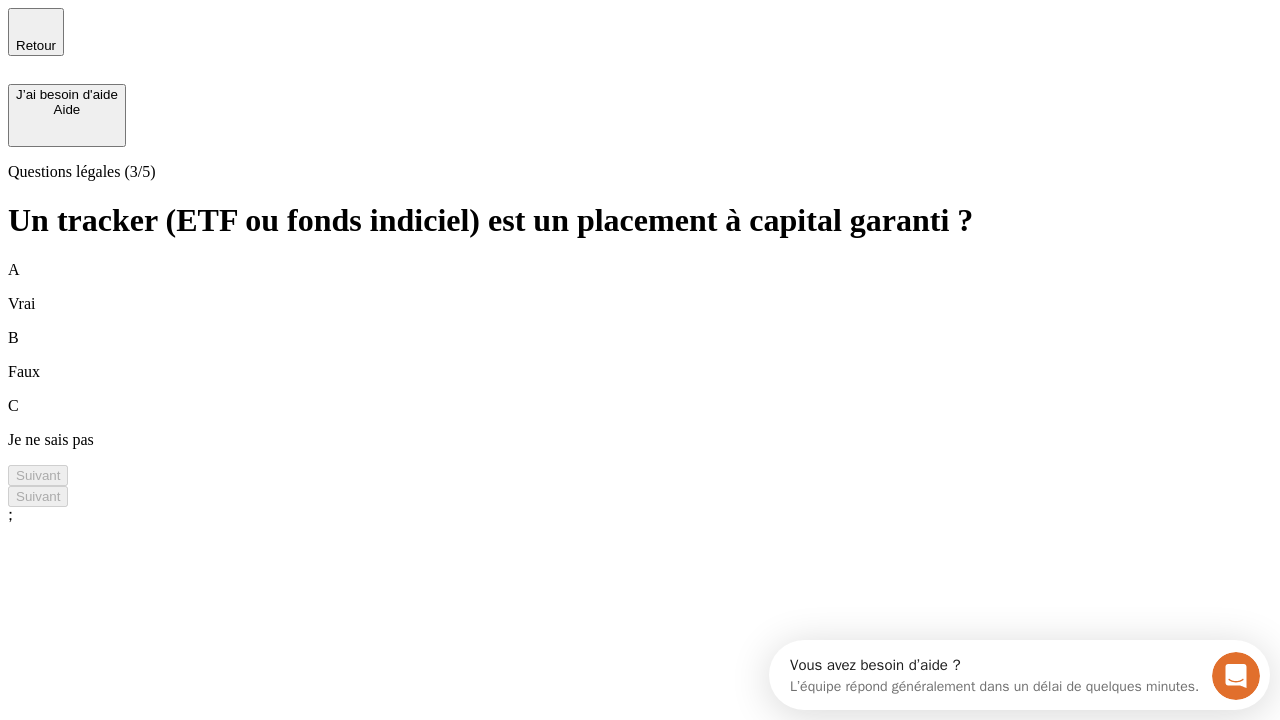 click on "B Faux" at bounding box center (640, 355) 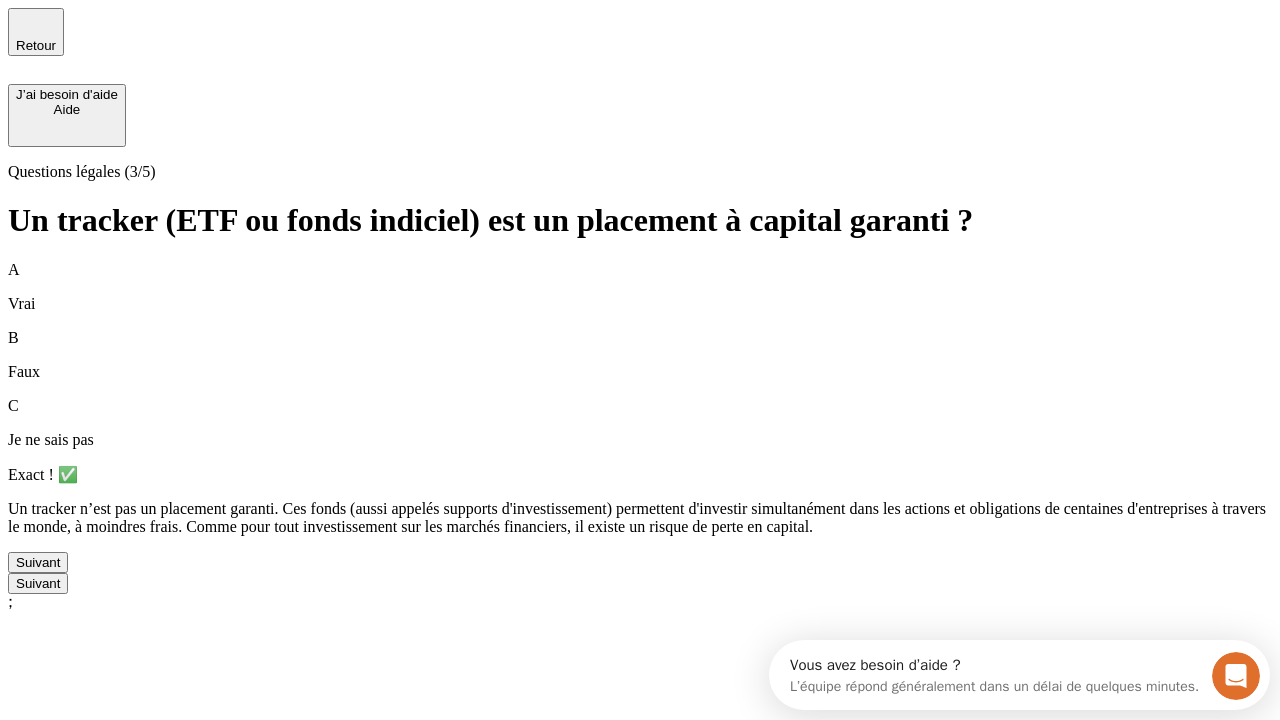 click on "Suivant" at bounding box center [38, 562] 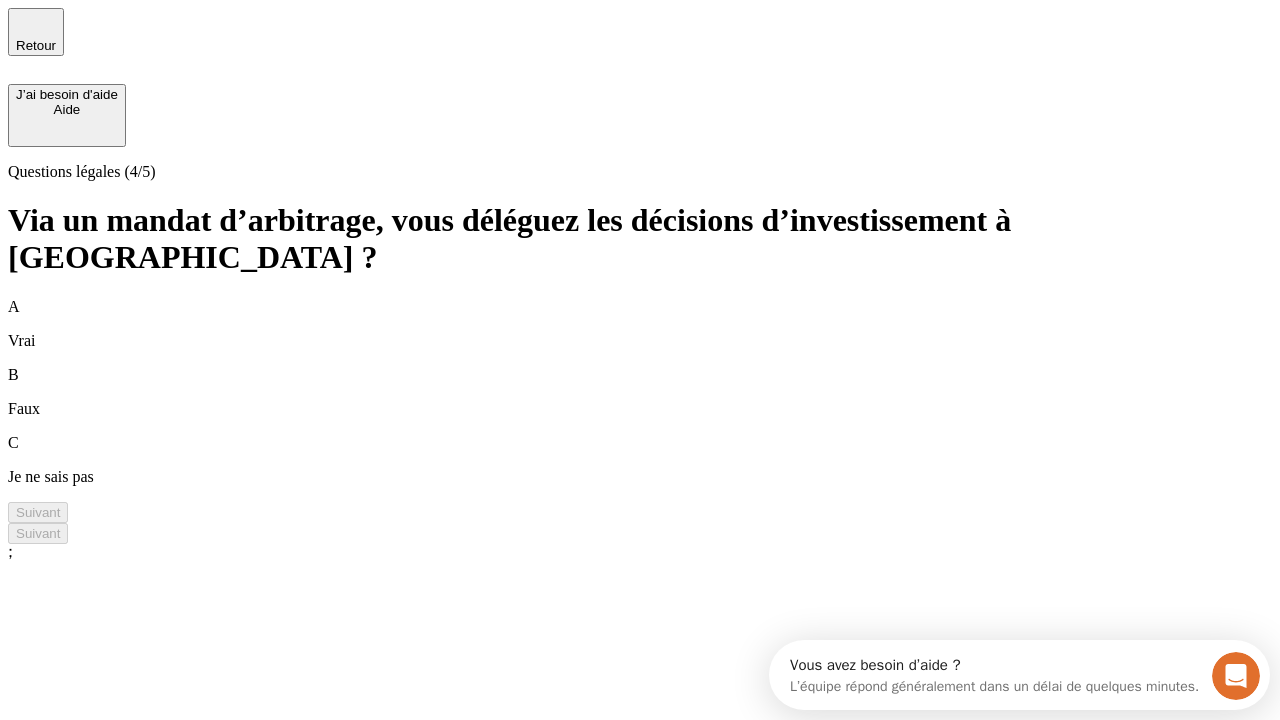 click on "A Vrai" at bounding box center (640, 324) 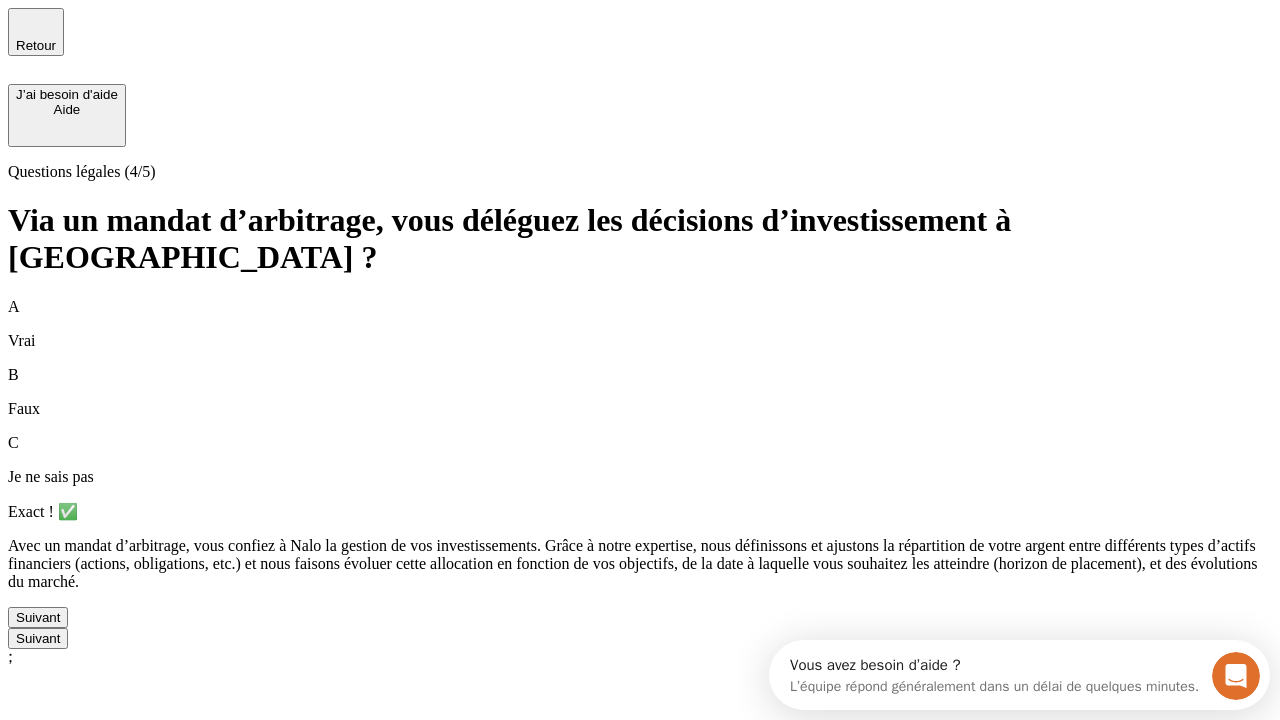 click on "Suivant" at bounding box center (38, 617) 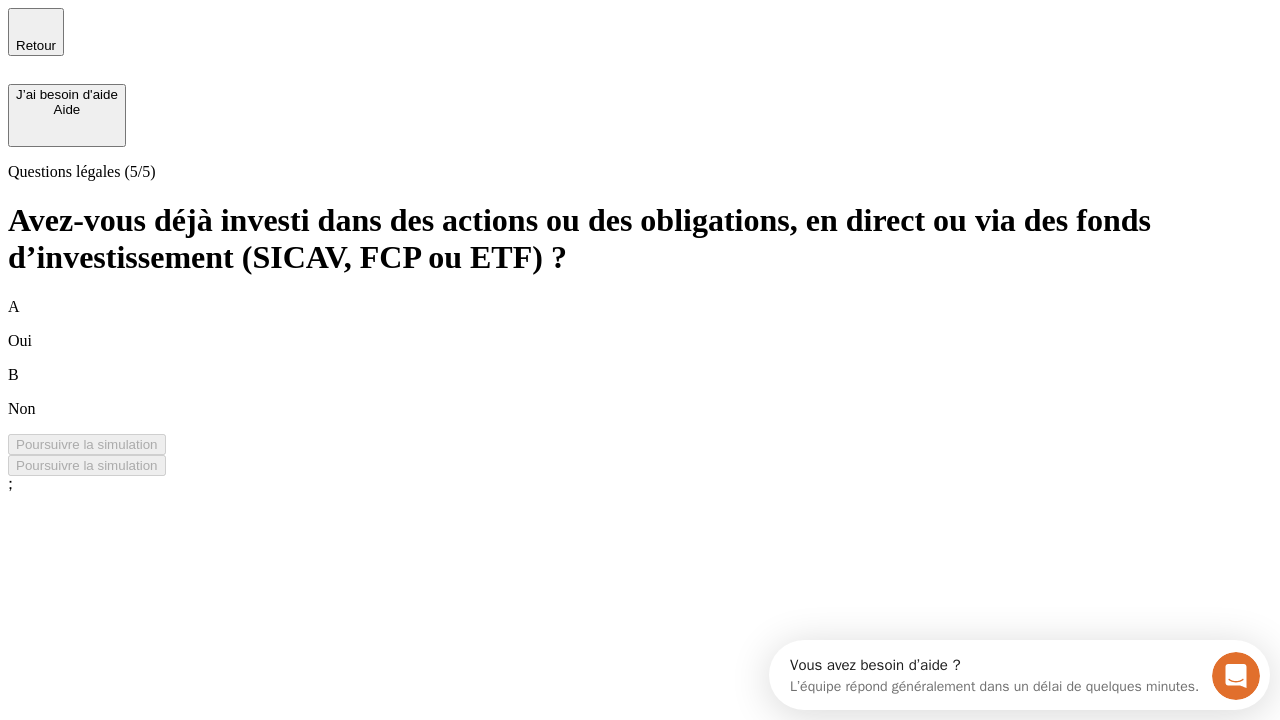 click on "B Non" at bounding box center (640, 392) 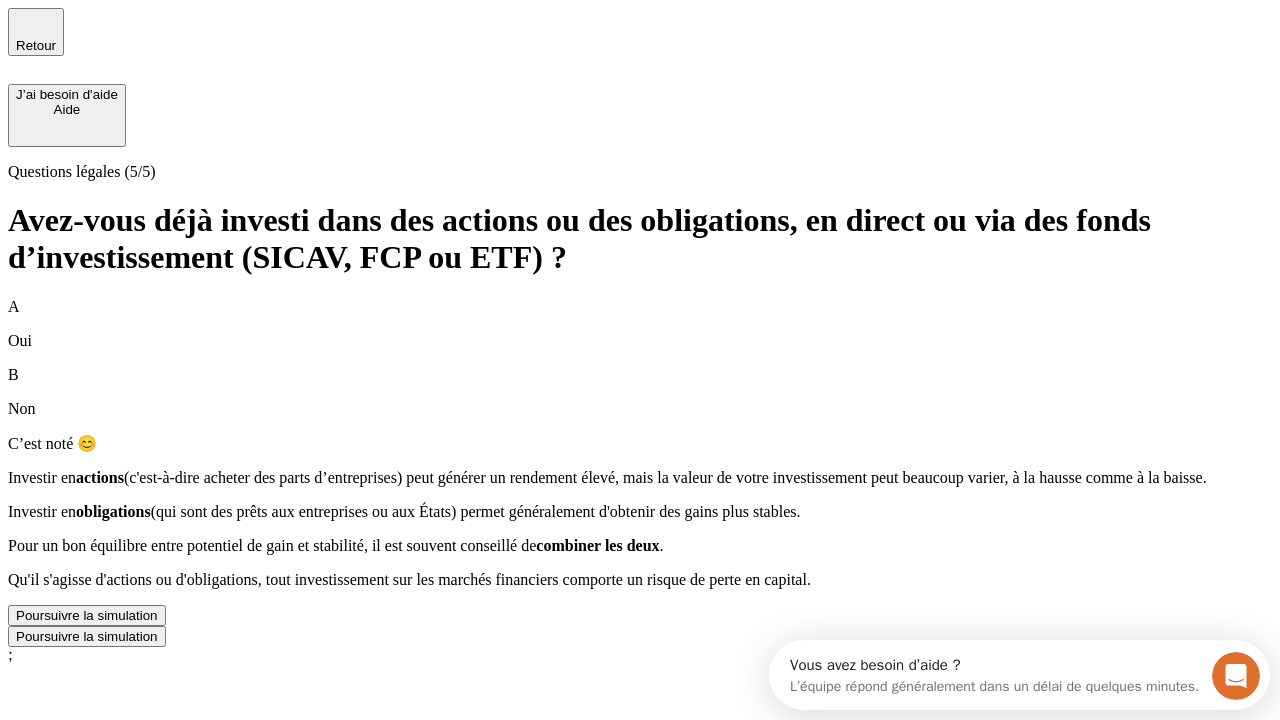 click on "Poursuivre la simulation" at bounding box center [87, 615] 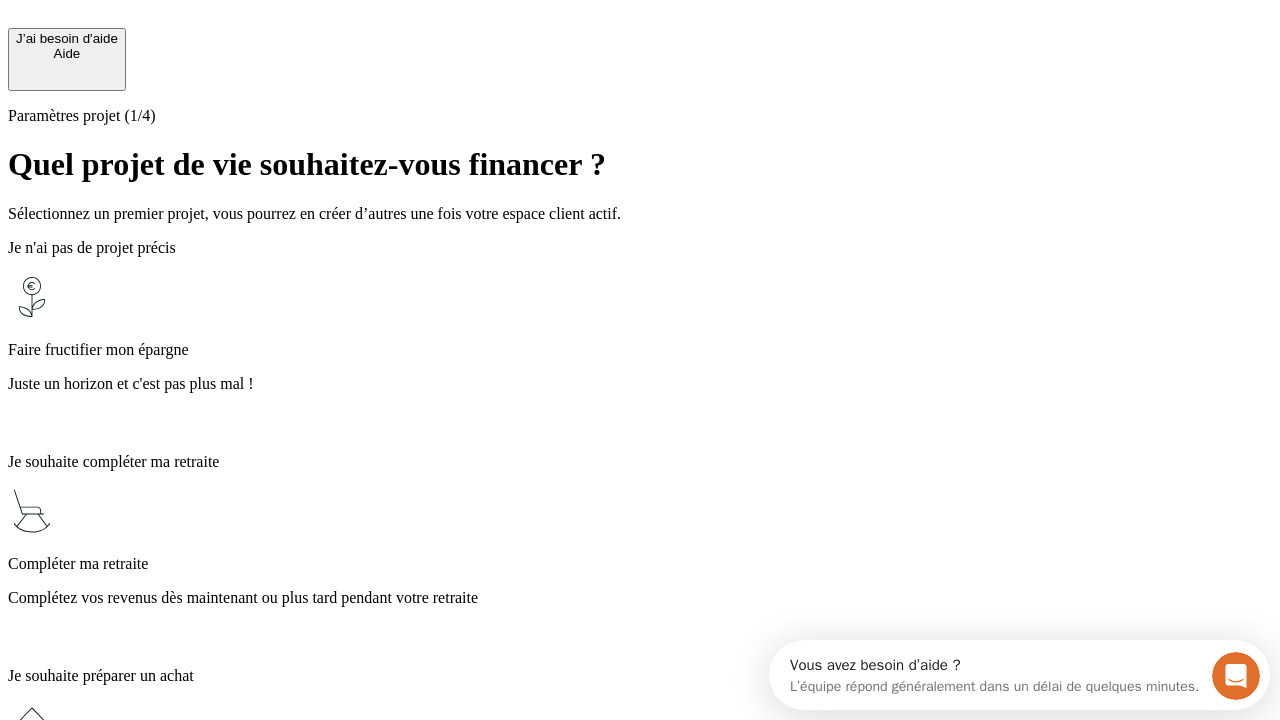 click on "Complétez vos revenus dès maintenant ou plus tard pendant votre retraite" at bounding box center [640, 598] 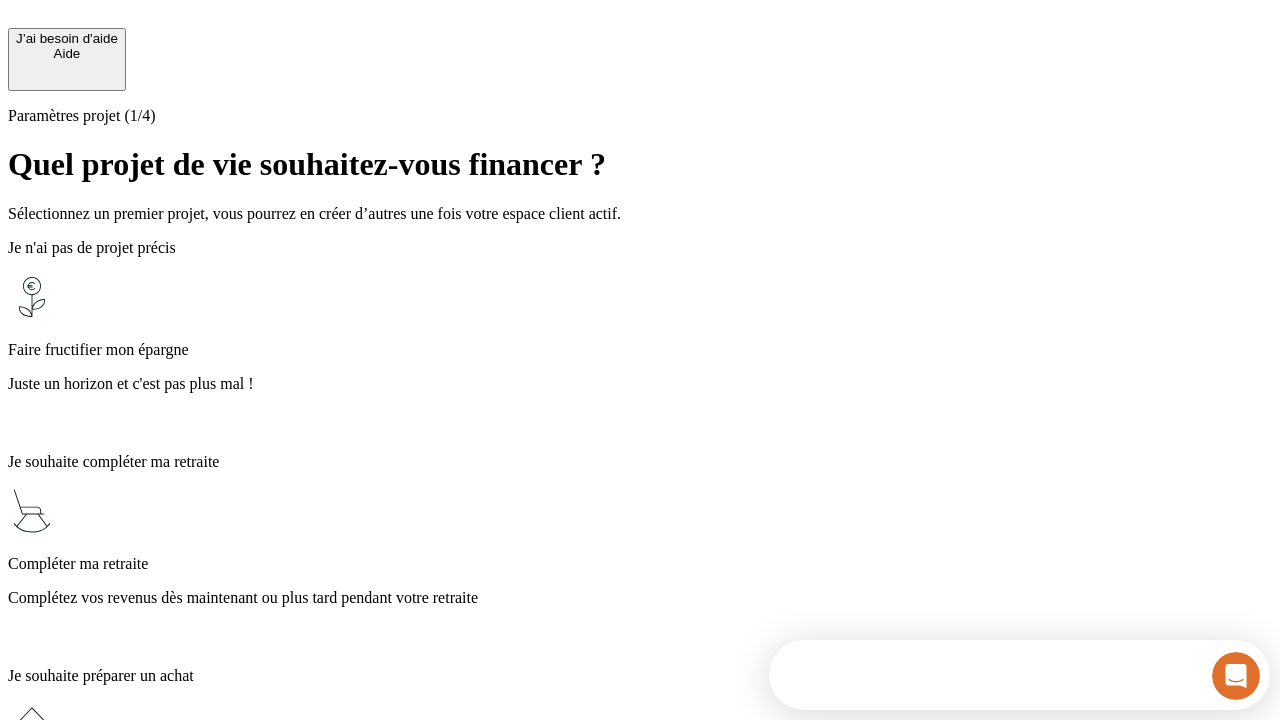 scroll, scrollTop: 18, scrollLeft: 0, axis: vertical 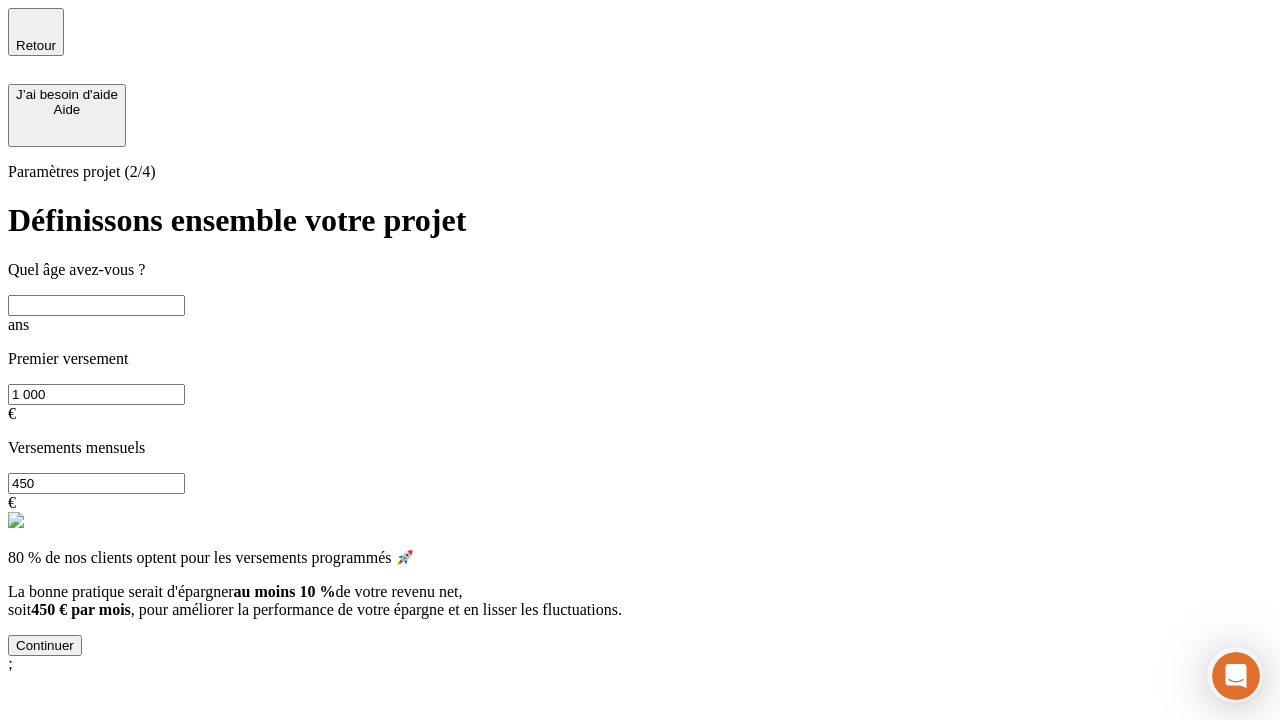 click at bounding box center (96, 305) 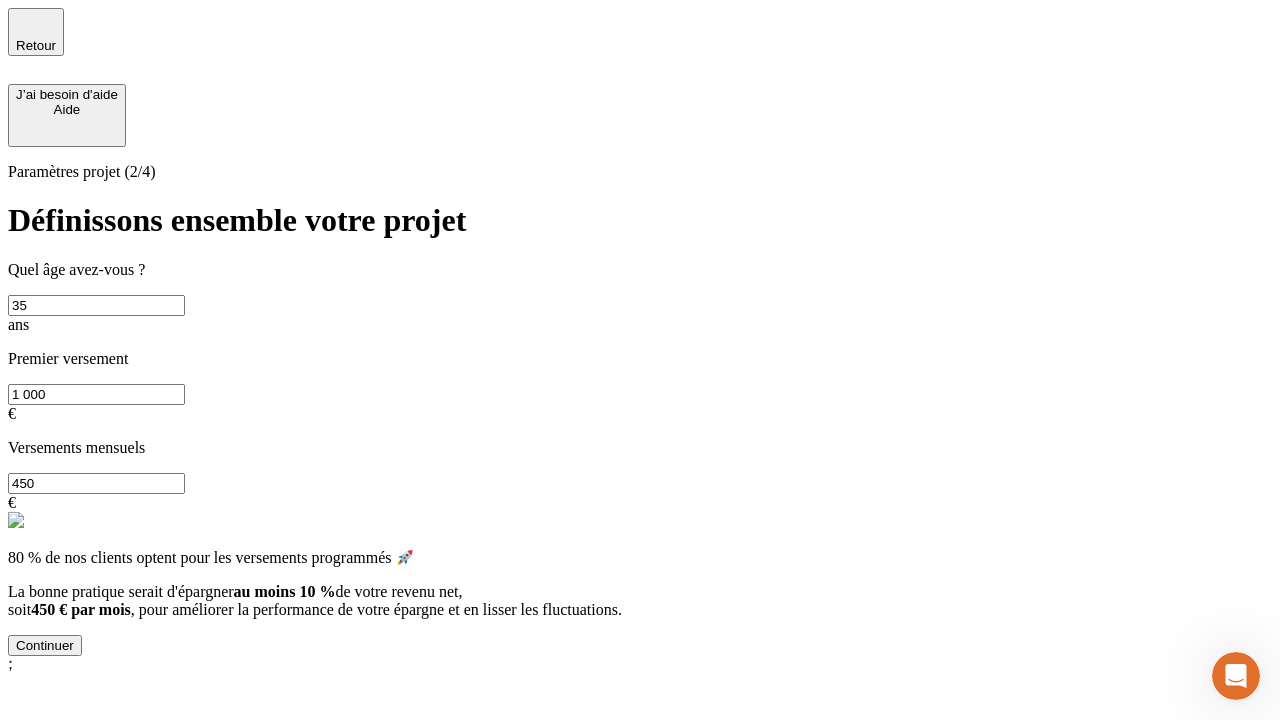 scroll, scrollTop: 0, scrollLeft: 0, axis: both 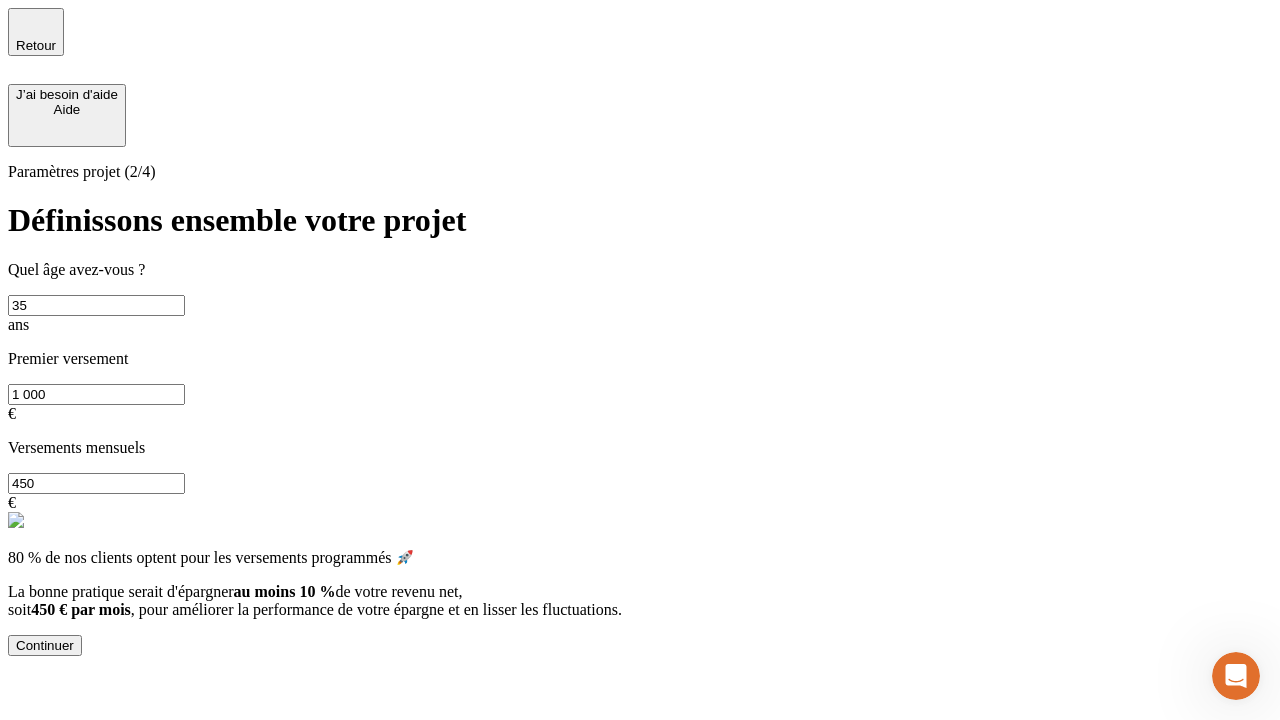 type on "35" 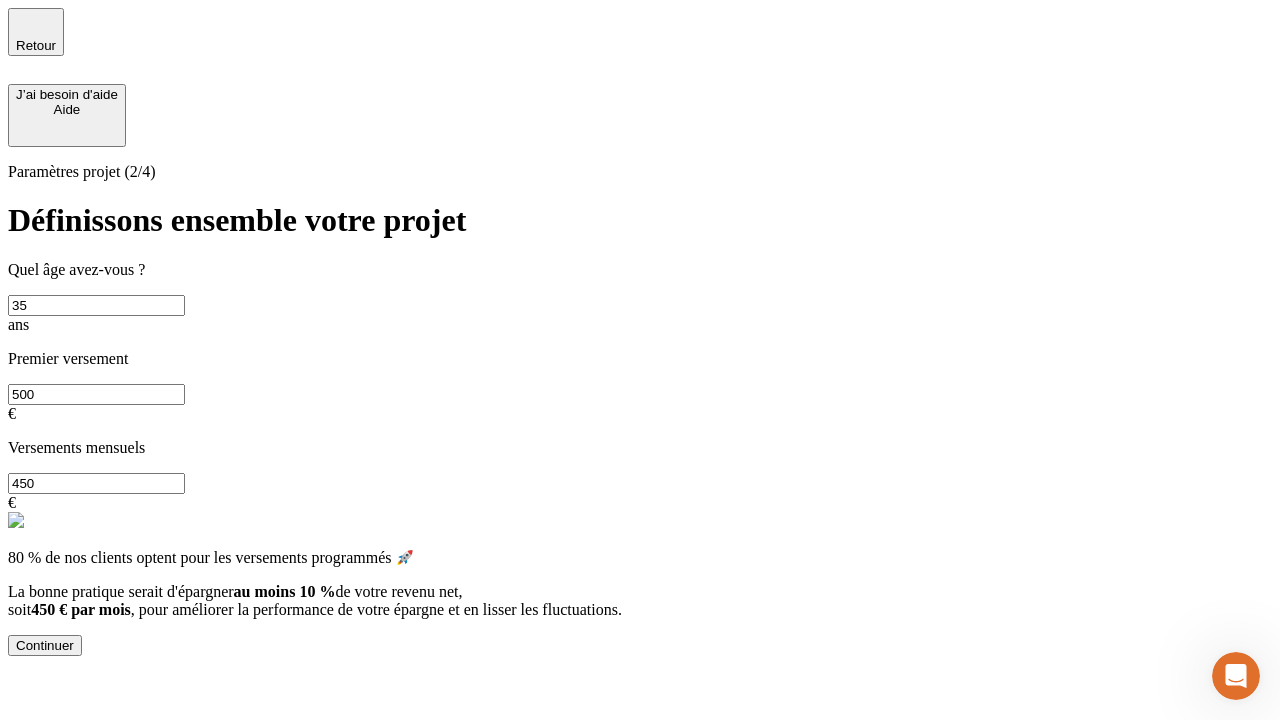 type on "500" 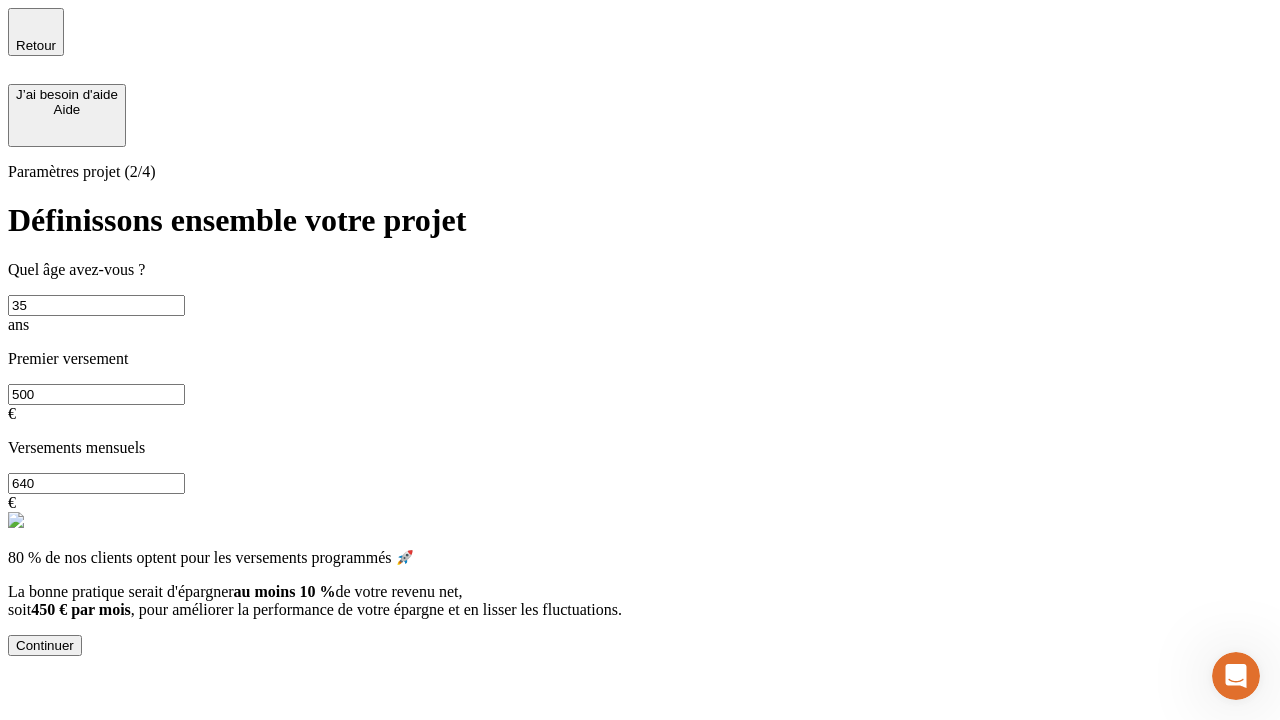 type on "640" 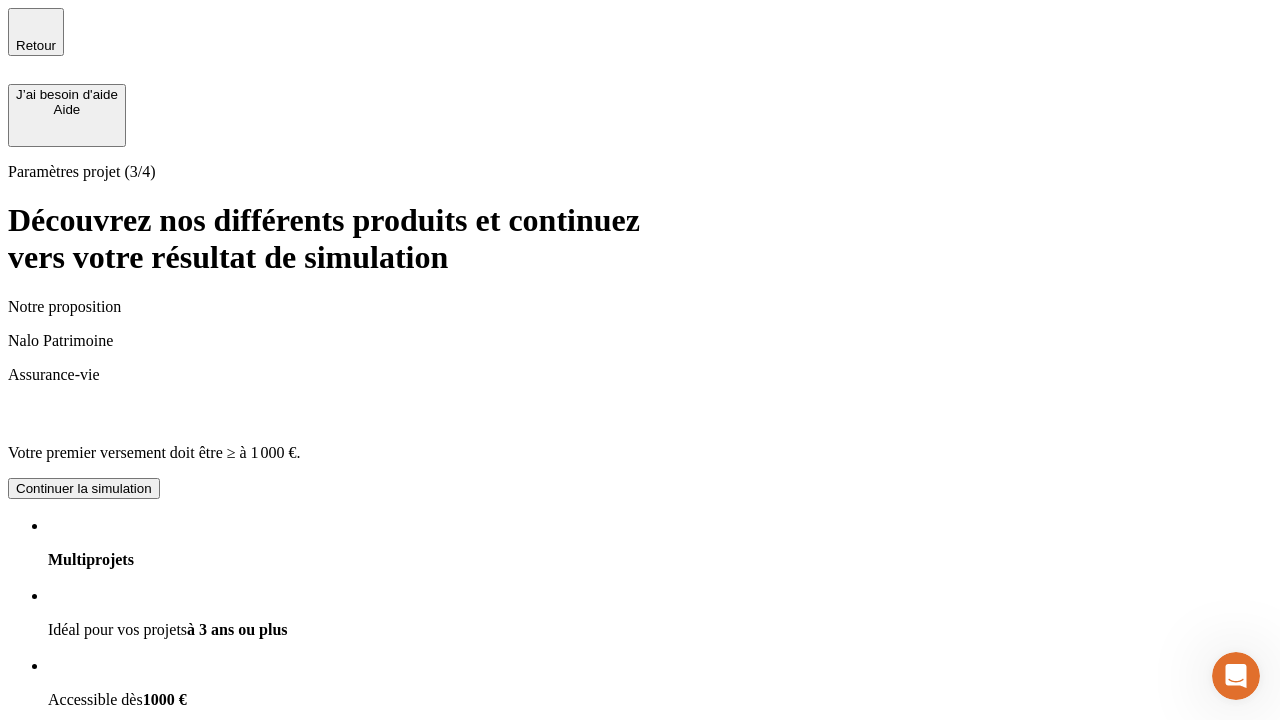 click on "Continuer la simulation" at bounding box center (84, 928) 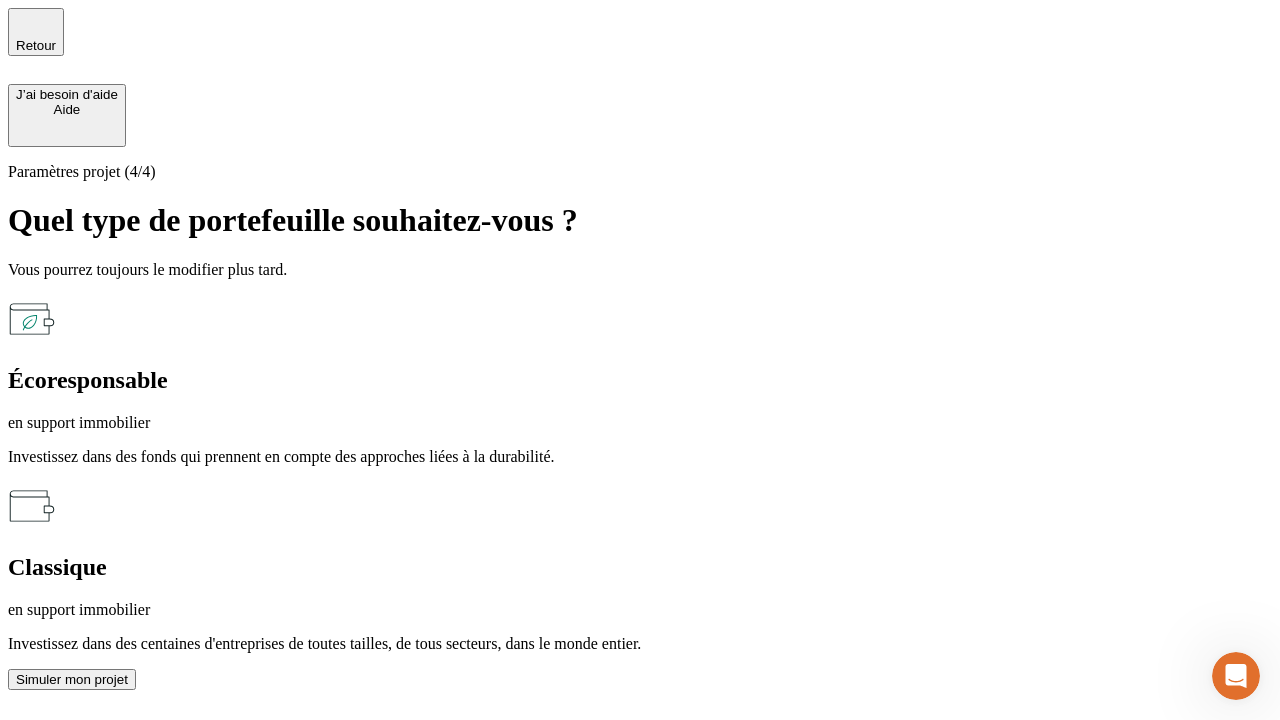 click on "en support immobilier" at bounding box center (640, 610) 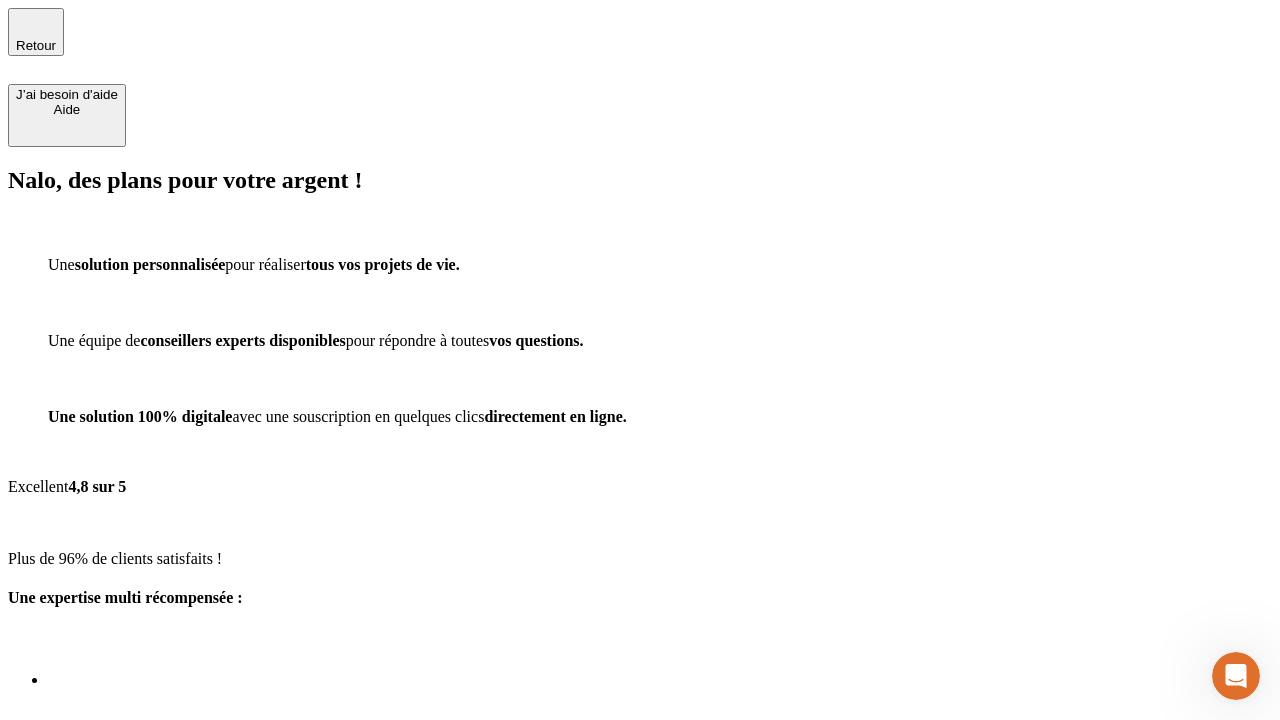click on "Découvrir ma simulation" at bounding box center (87, 797) 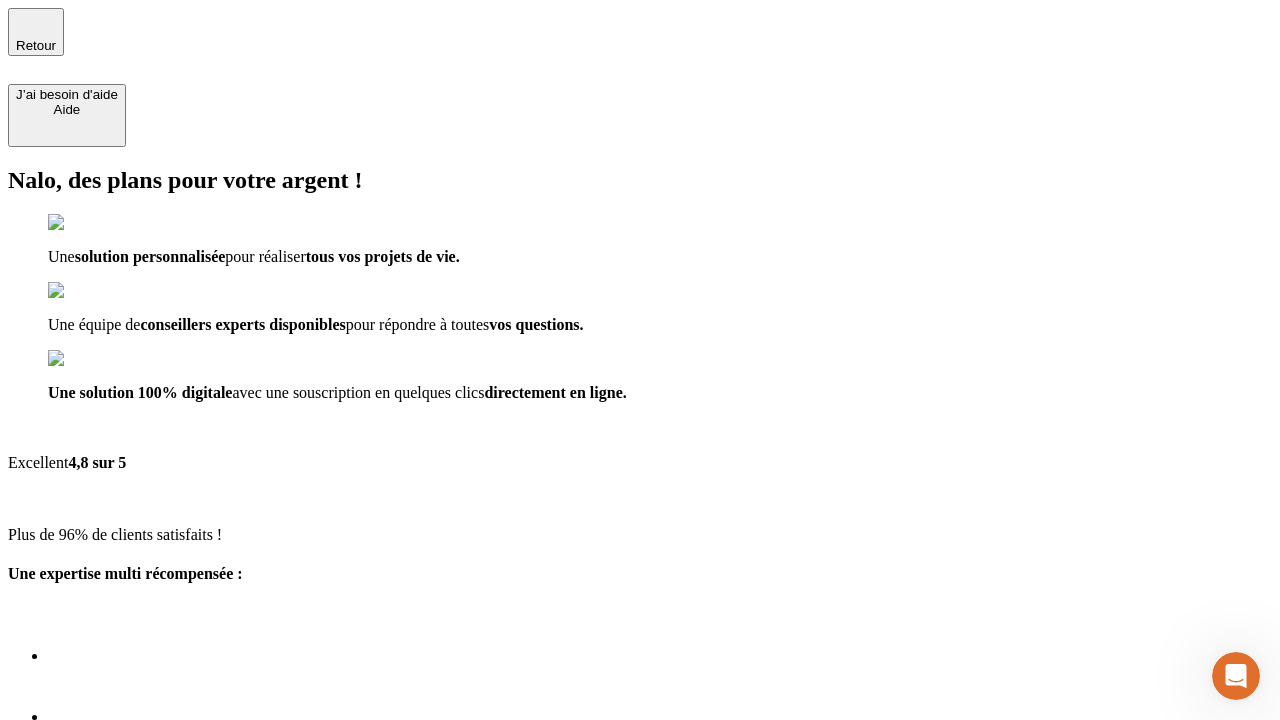 type on "[EMAIL_ADDRESS][DOMAIN_NAME]" 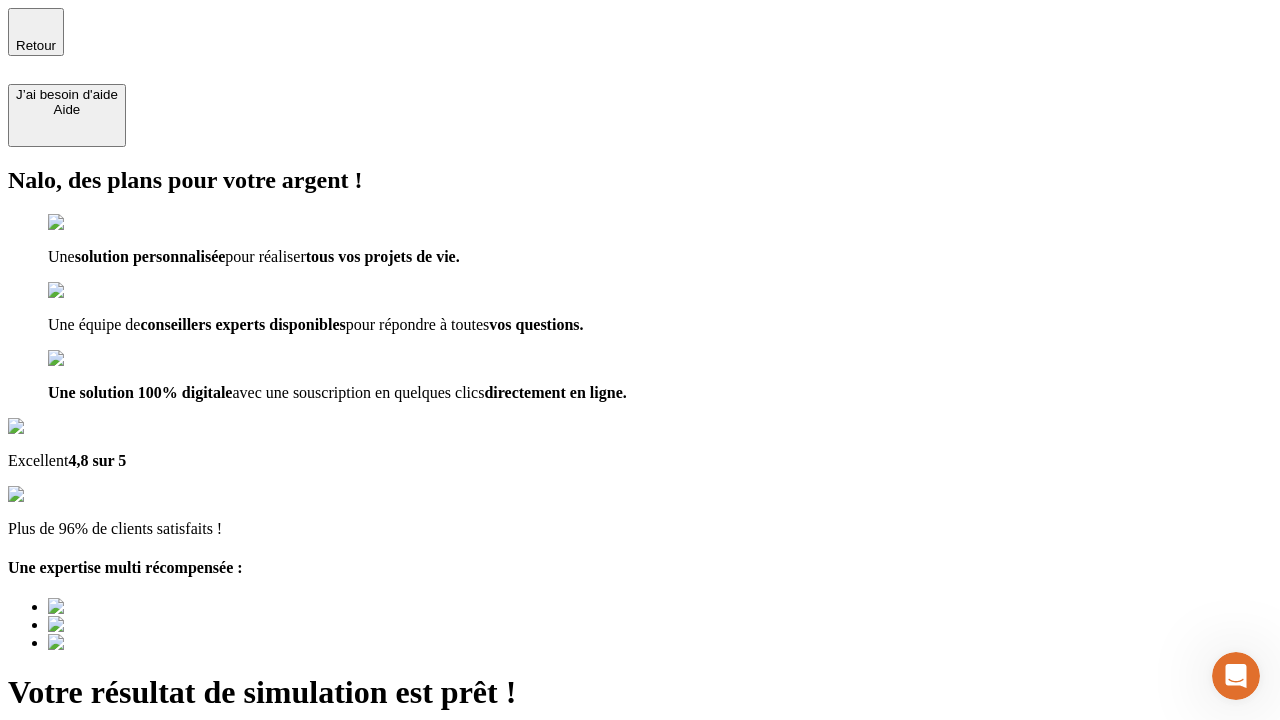 click on "Découvrir ma simulation" at bounding box center (87, 847) 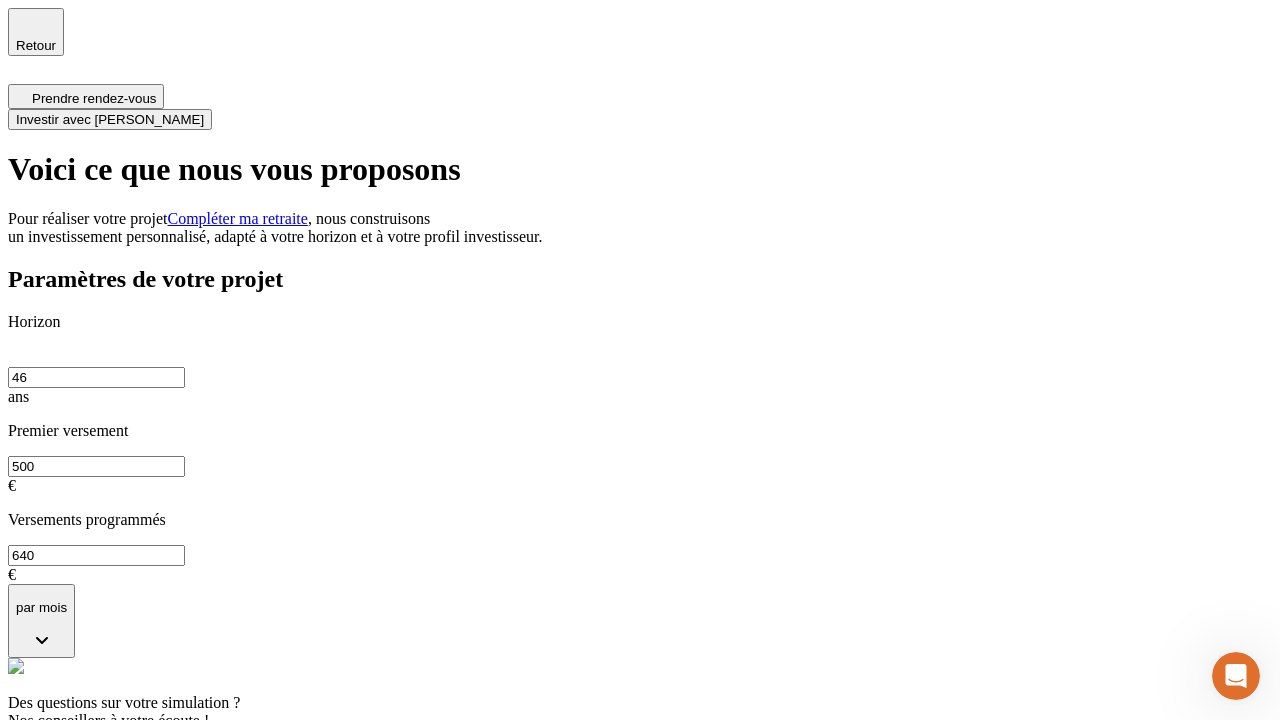 click on "Investir avec [PERSON_NAME]" at bounding box center (110, 119) 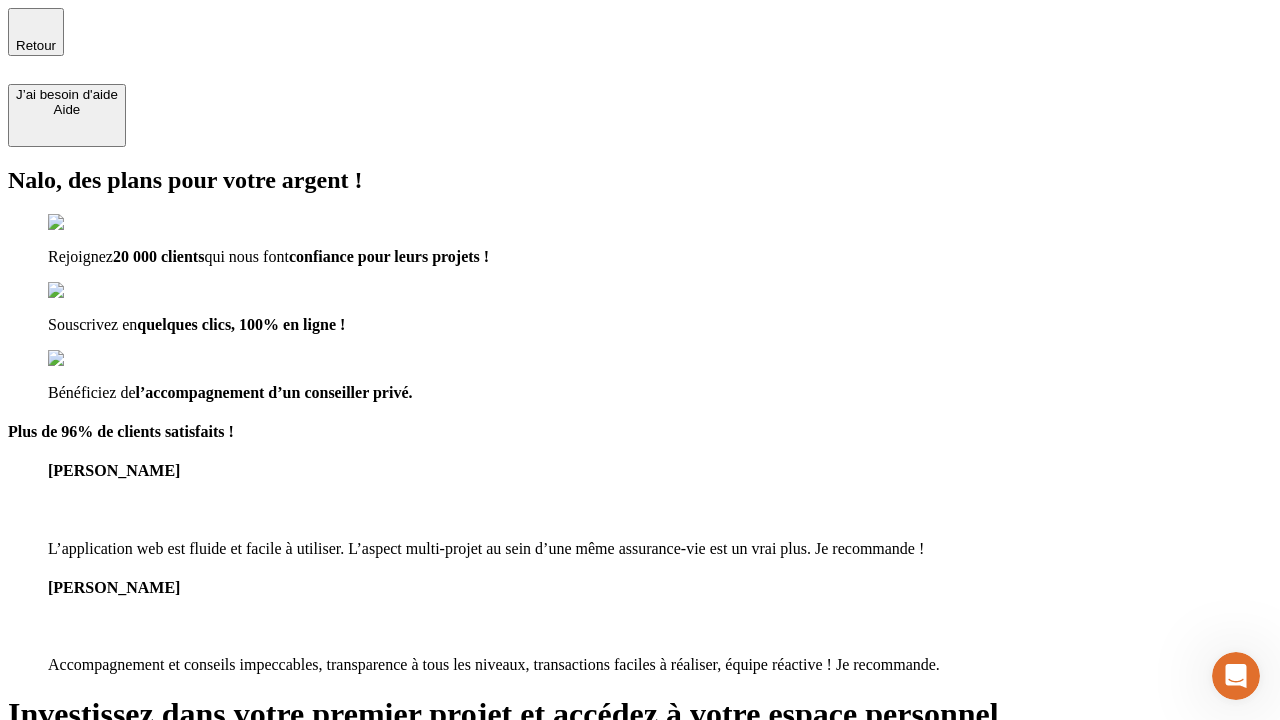 type on "[EMAIL_ADDRESS][DOMAIN_NAME]" 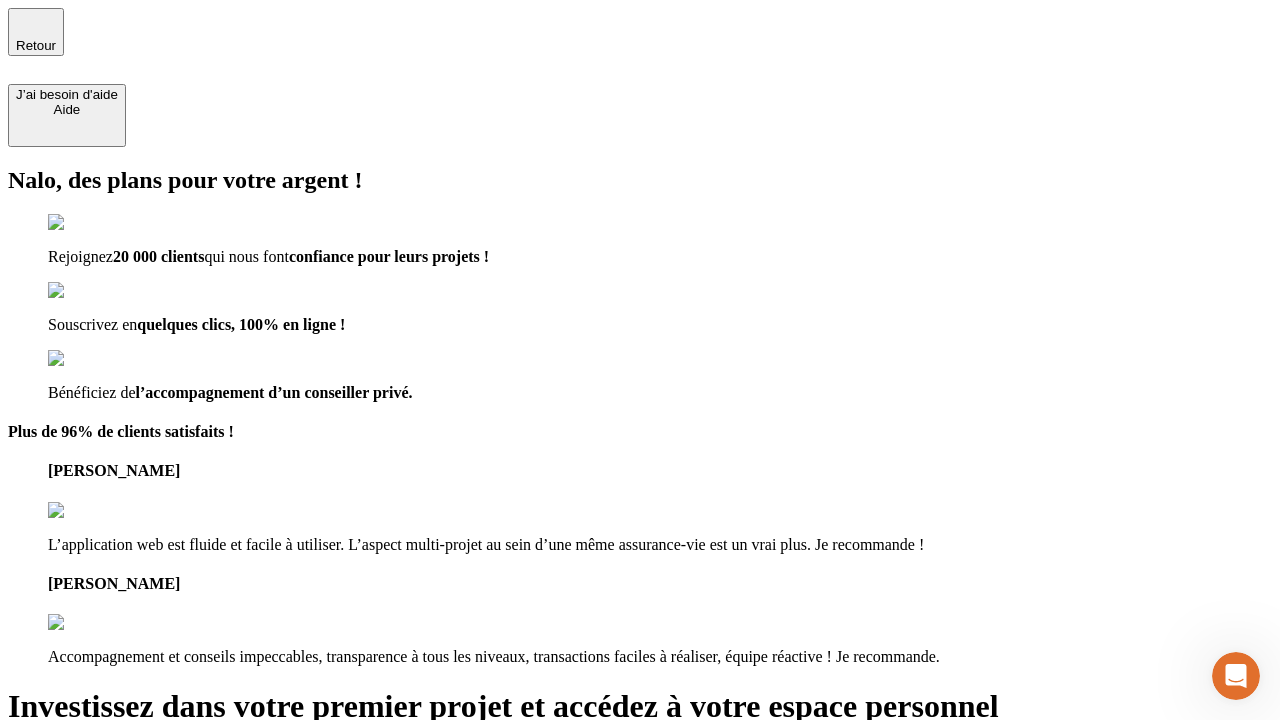 click on "Investir avec [PERSON_NAME]" at bounding box center (110, 1025) 